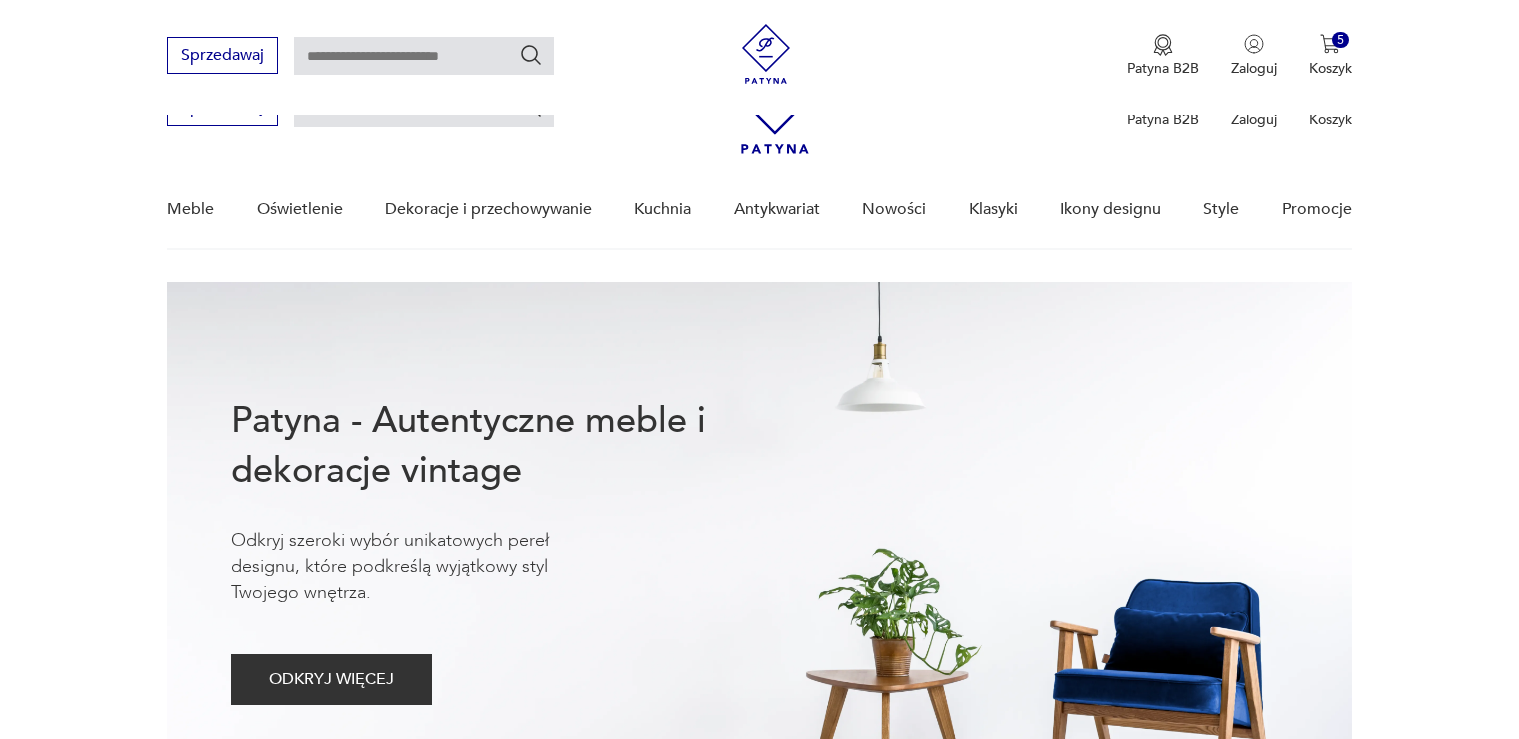 scroll, scrollTop: 898, scrollLeft: 0, axis: vertical 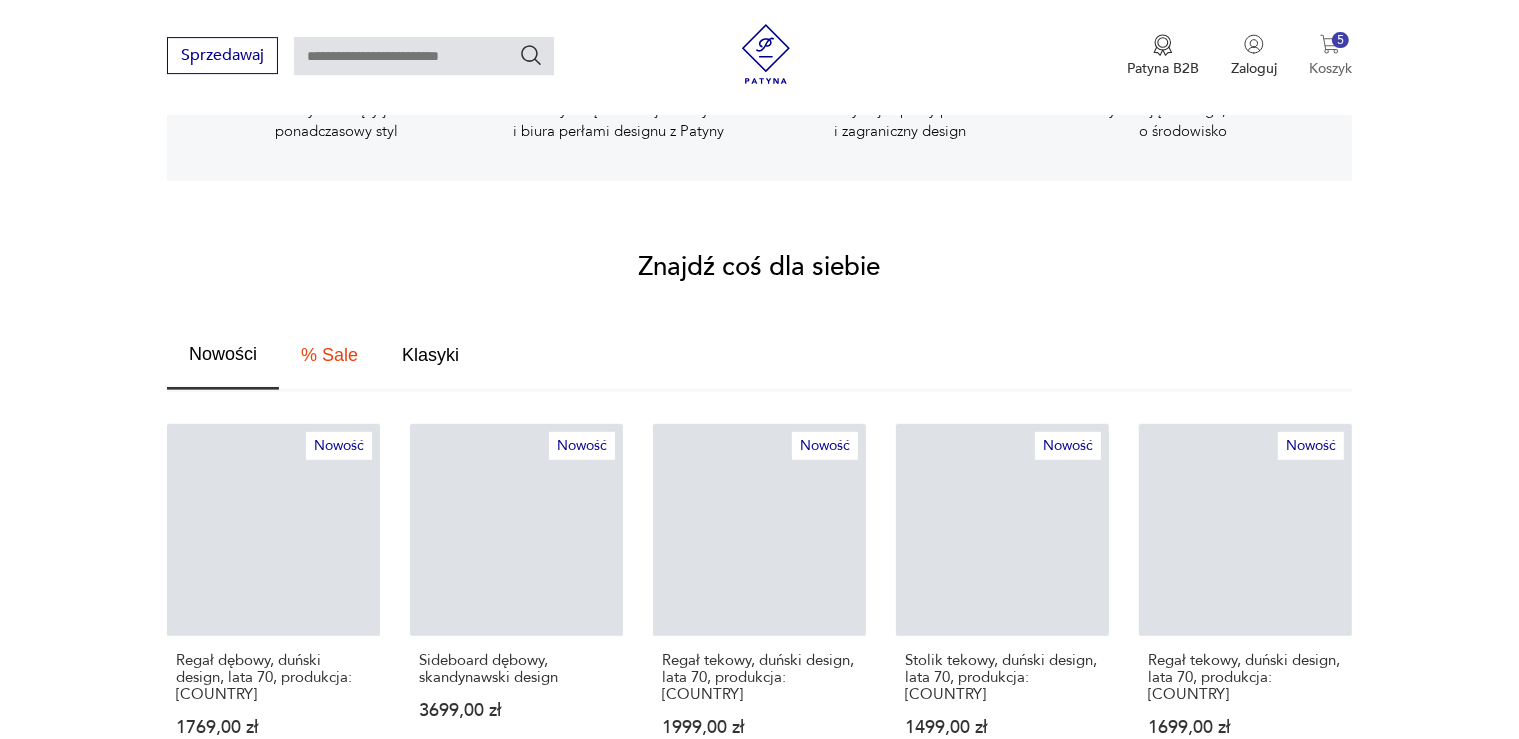 click at bounding box center [1330, 44] 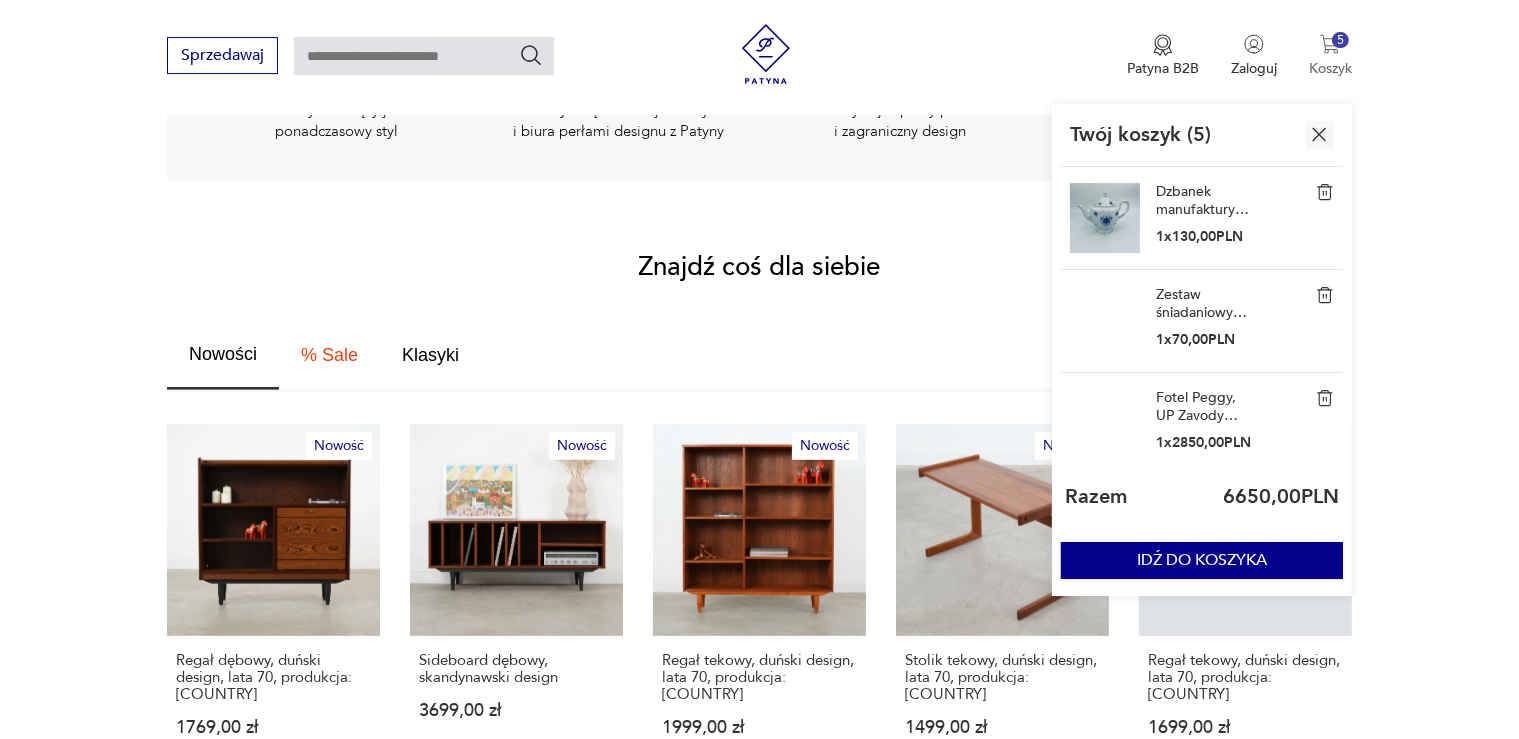 scroll, scrollTop: 898, scrollLeft: 0, axis: vertical 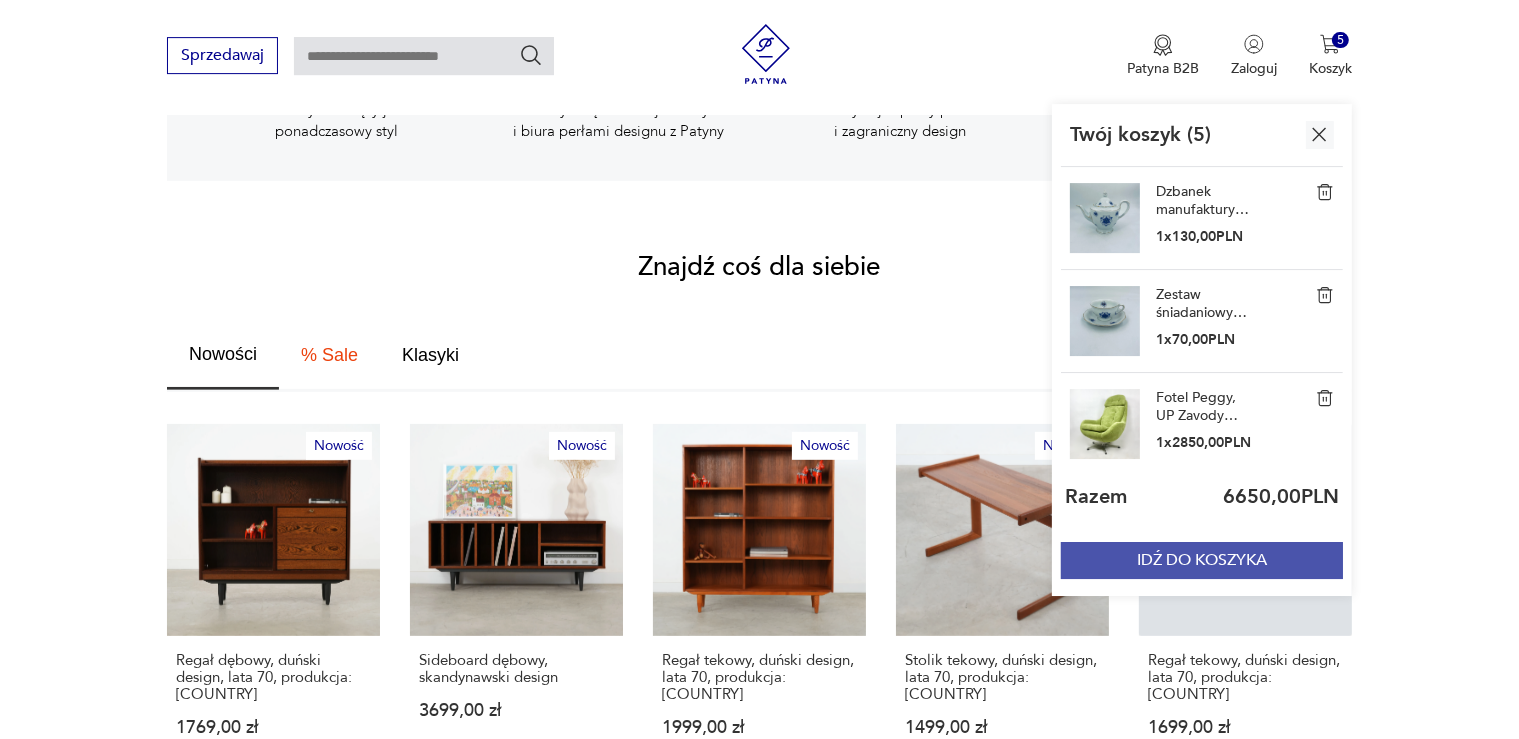 click on "IDŹ DO KOSZYKA" at bounding box center (1202, 560) 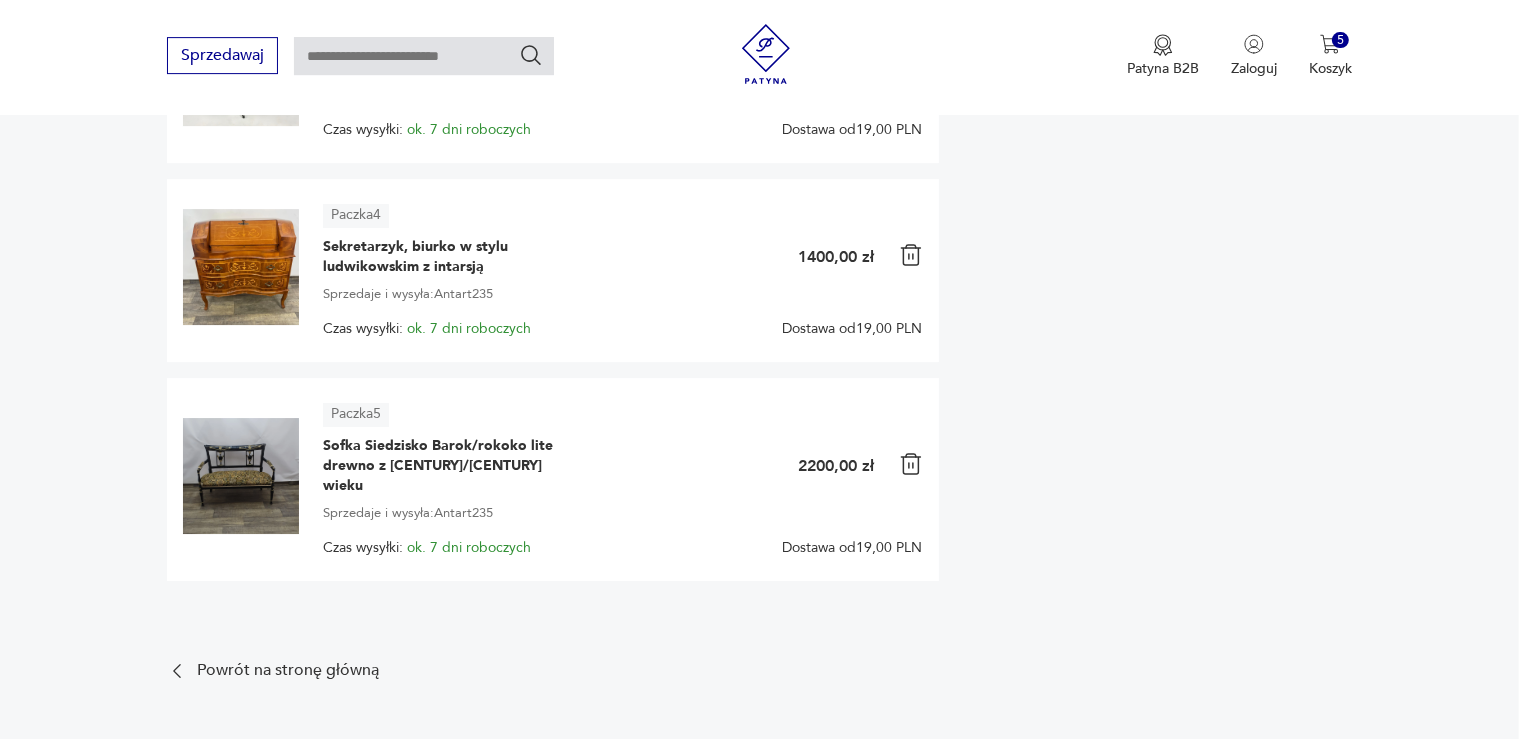 scroll, scrollTop: 0, scrollLeft: 0, axis: both 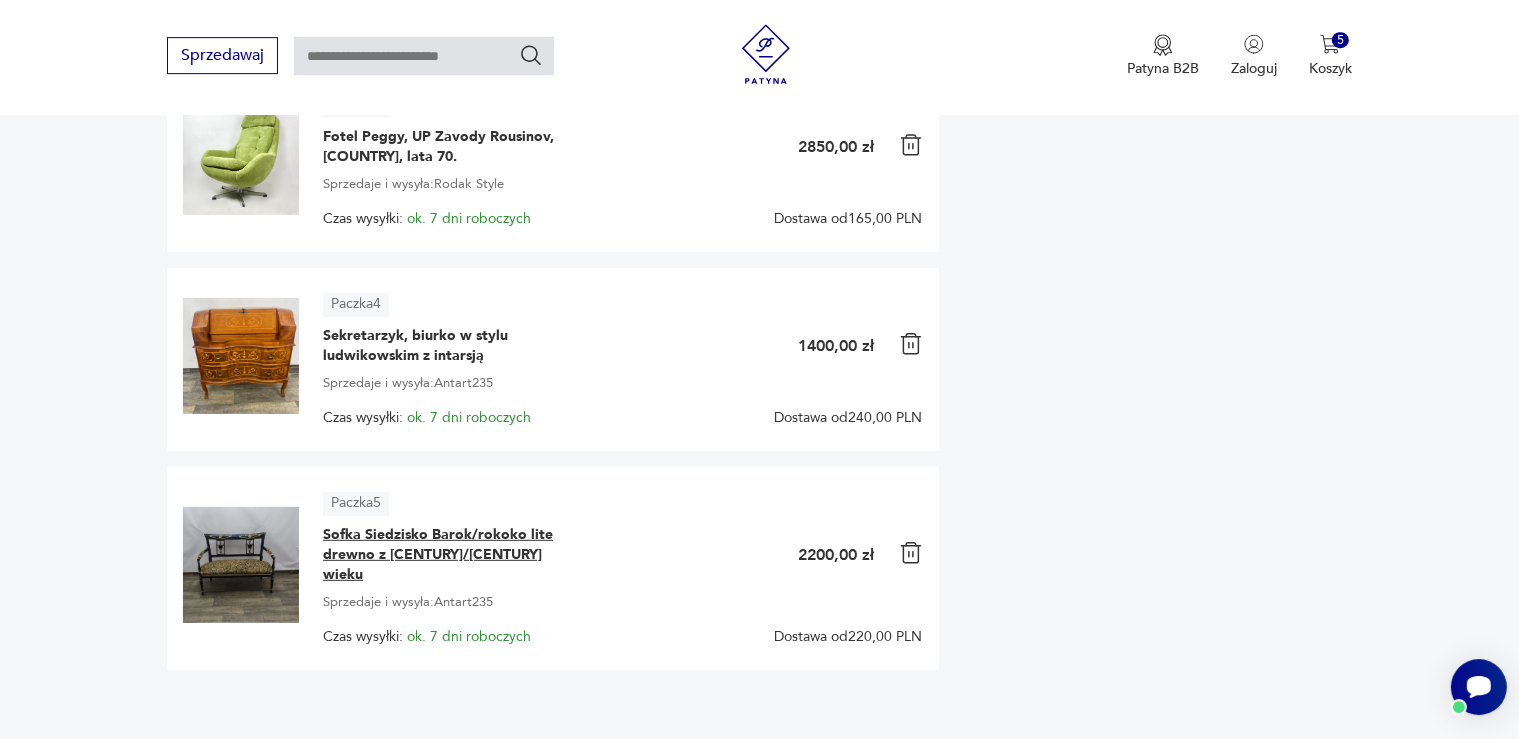 click on "Sofka Siedzisko Barok/rokoko lite drewno z [CENTURY]/[CENTURY] wieku" at bounding box center [448, 555] 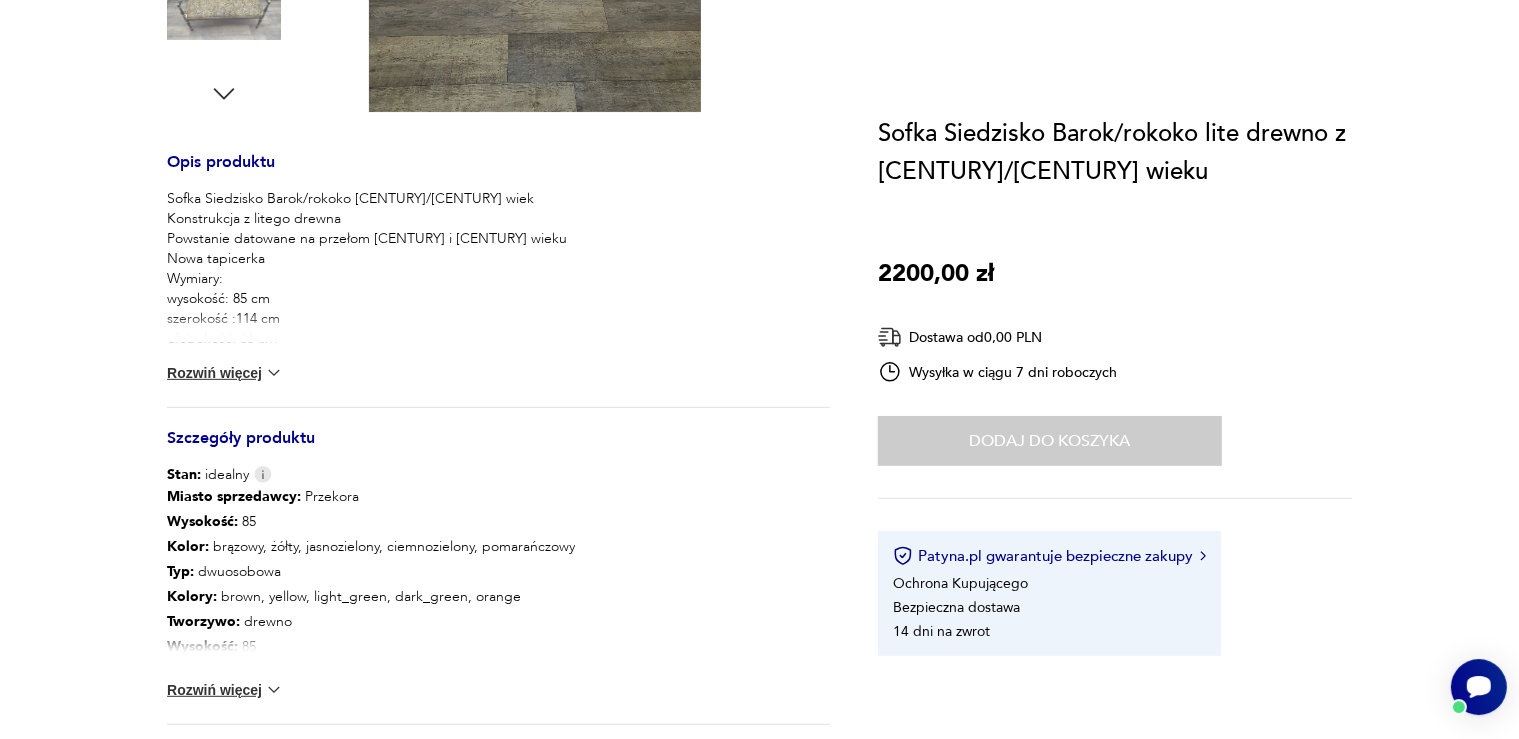 scroll, scrollTop: 0, scrollLeft: 0, axis: both 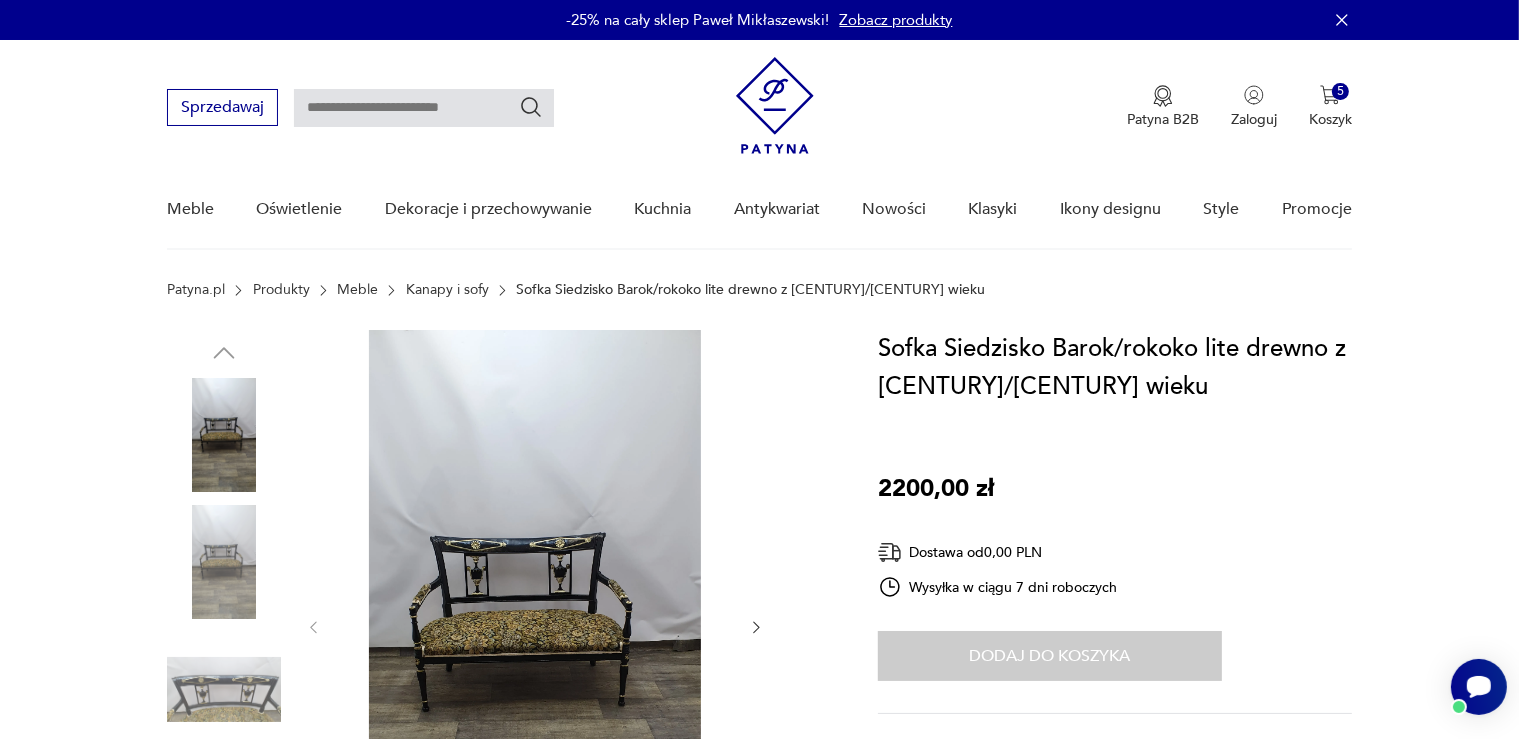 click at bounding box center (535, 625) 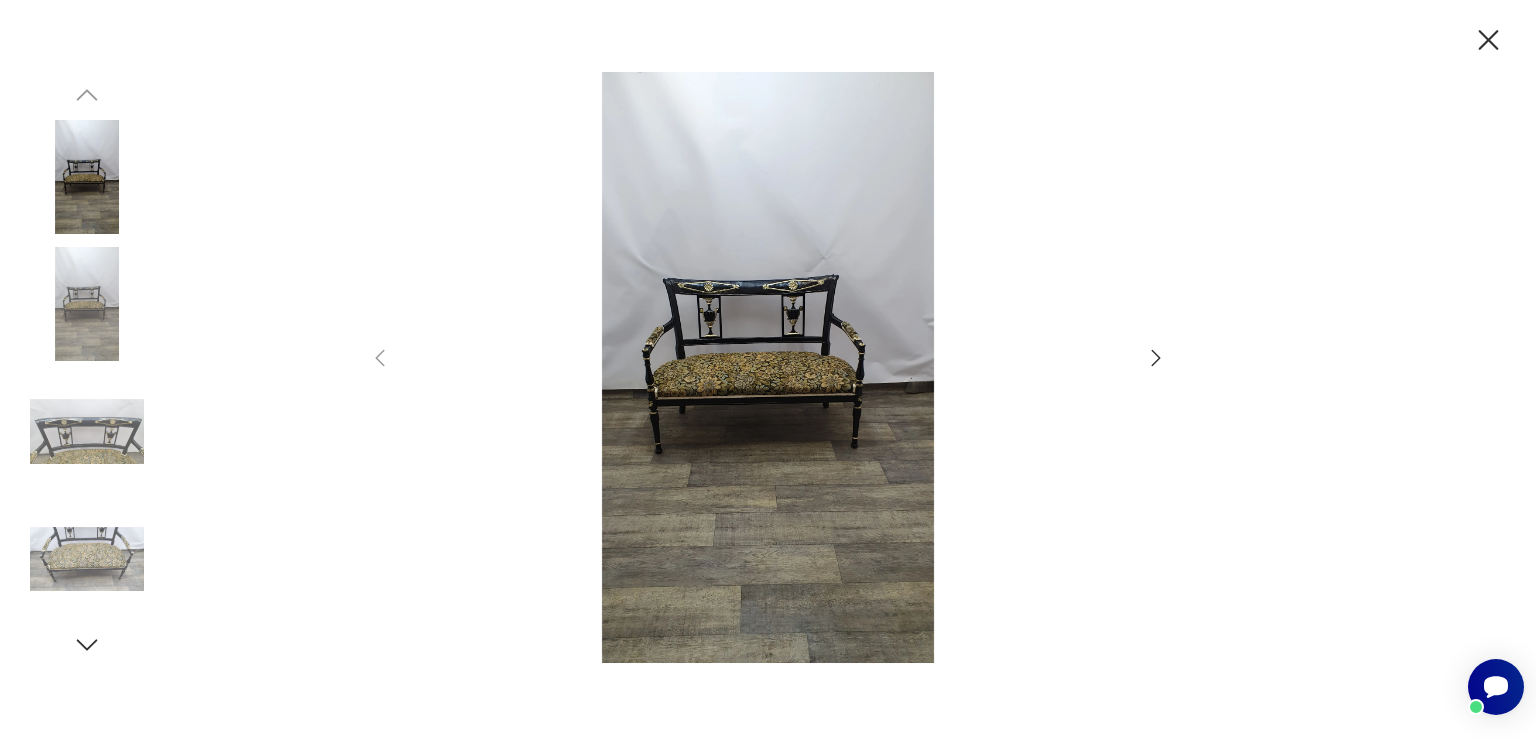 click at bounding box center (768, 367) 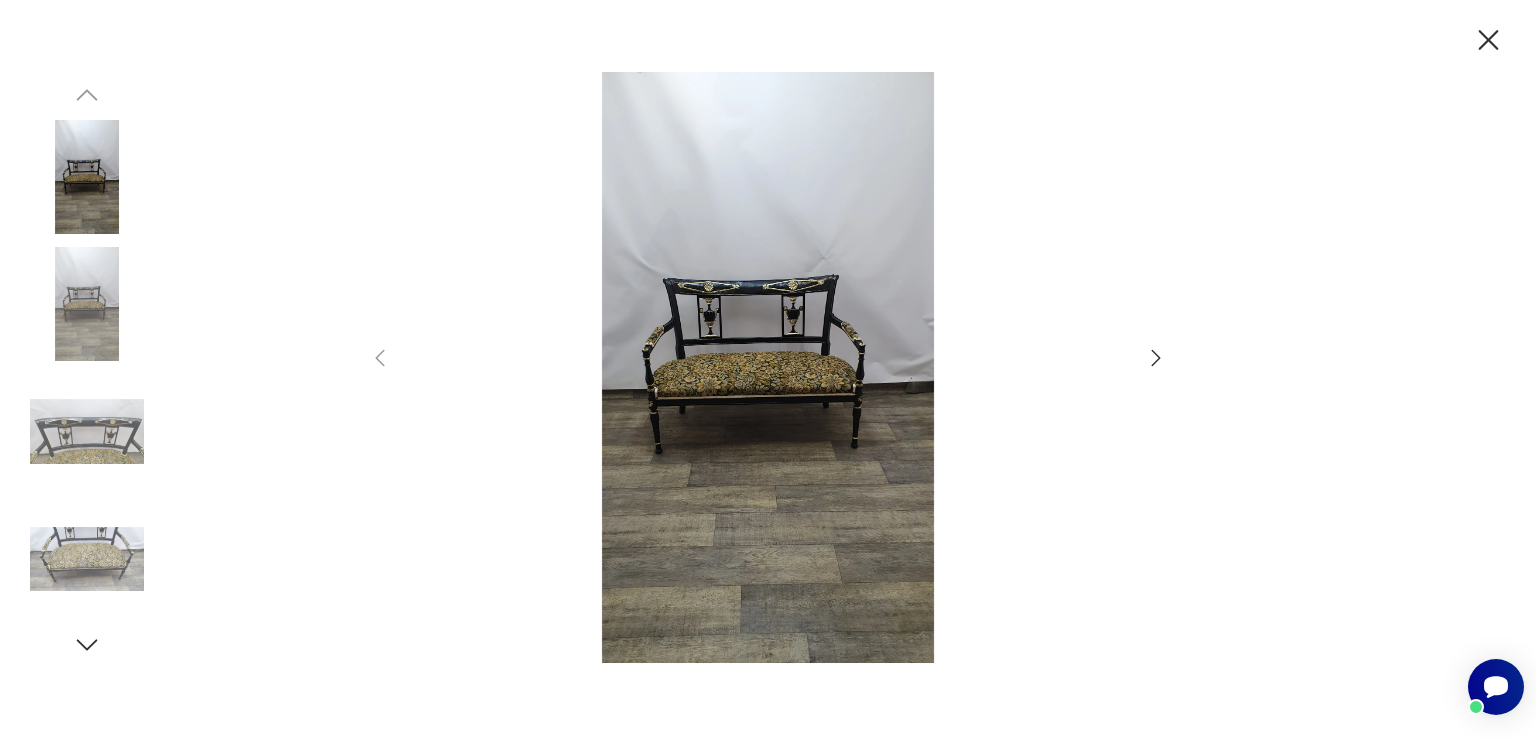 click 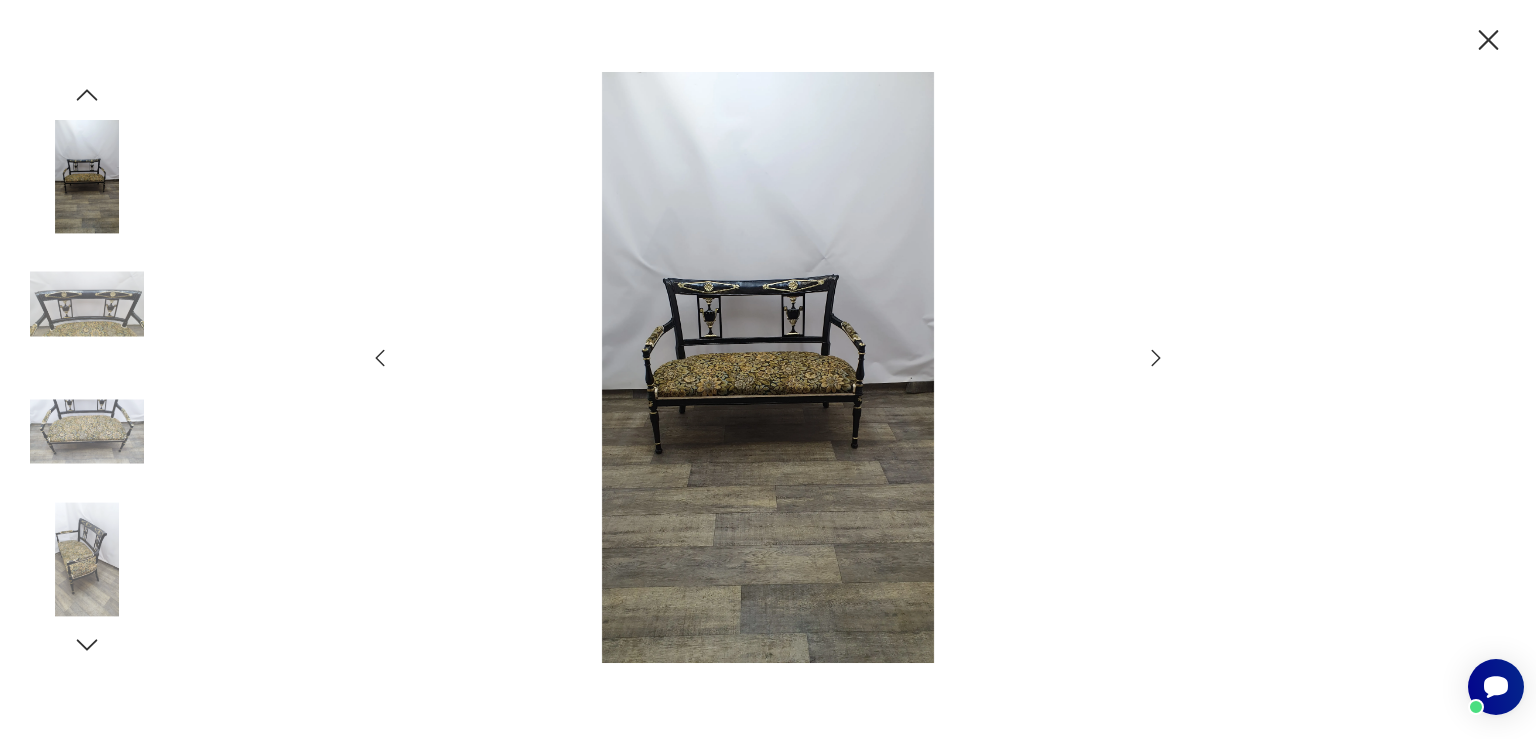 click 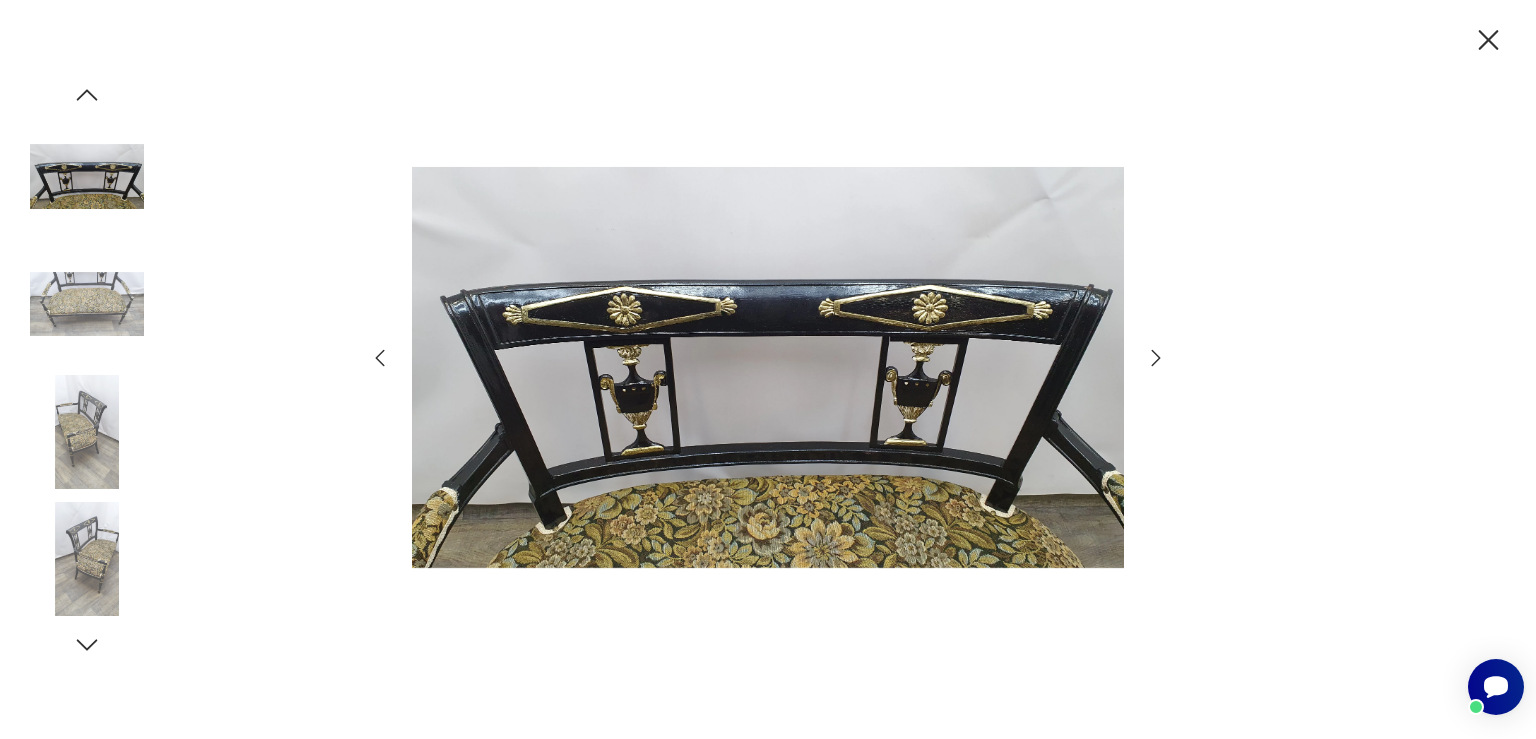 click 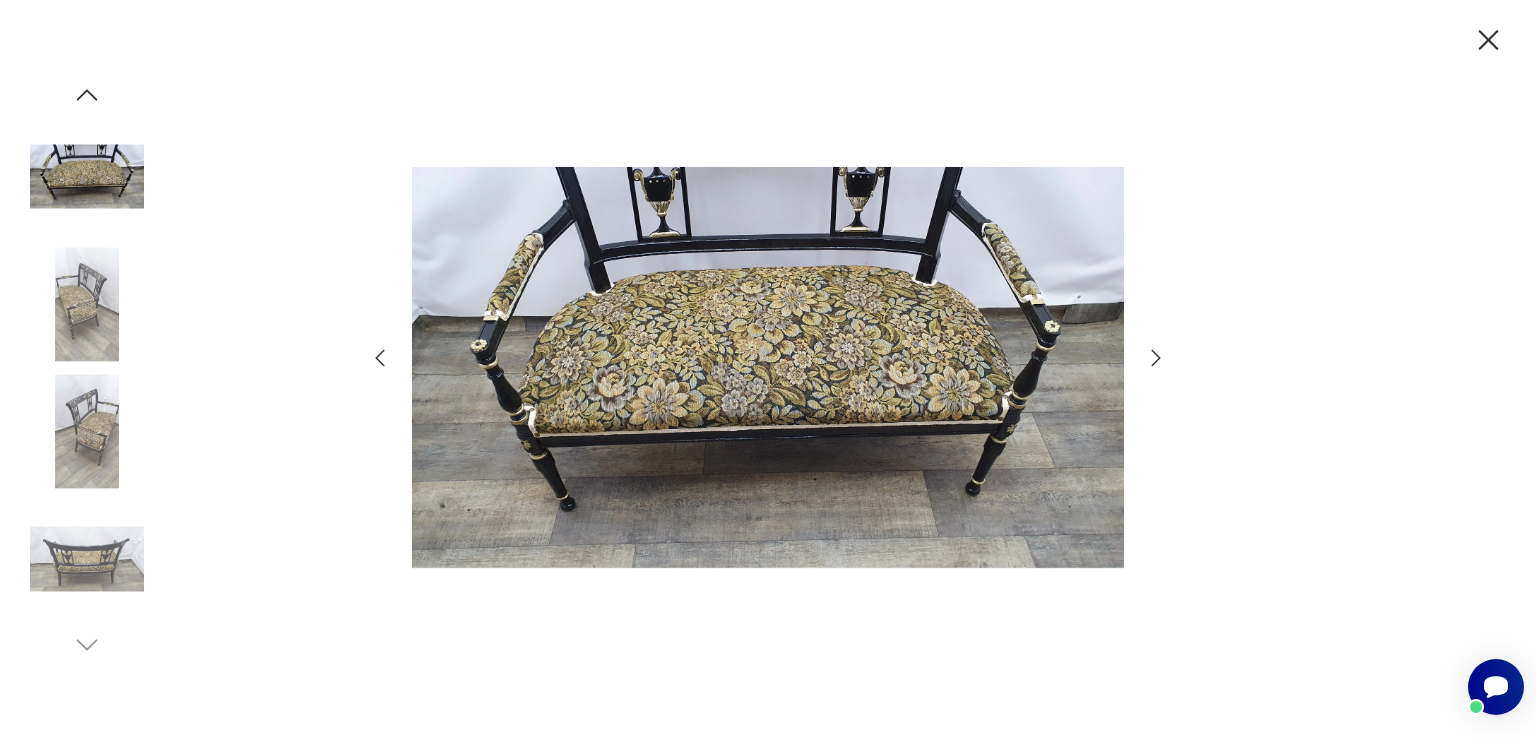 click 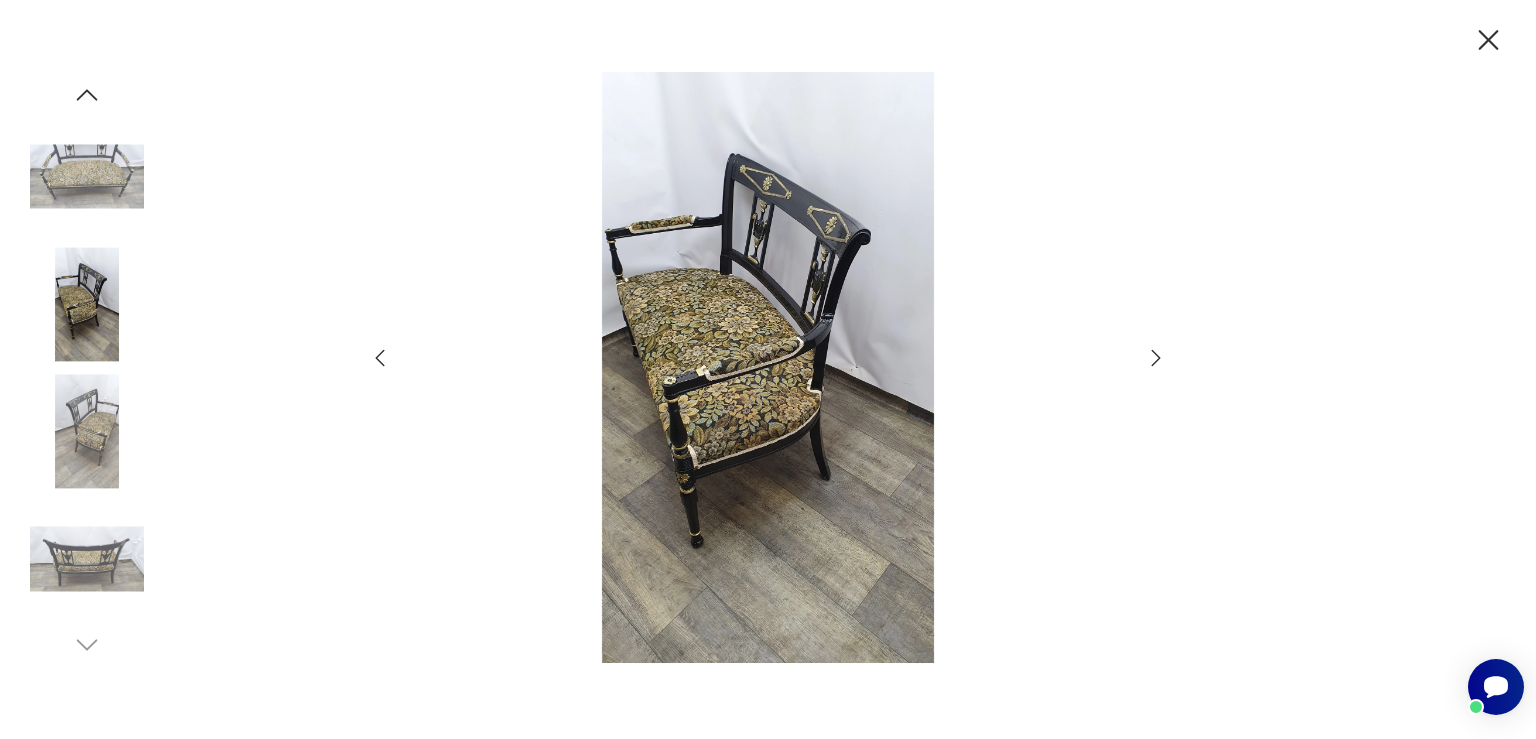 click 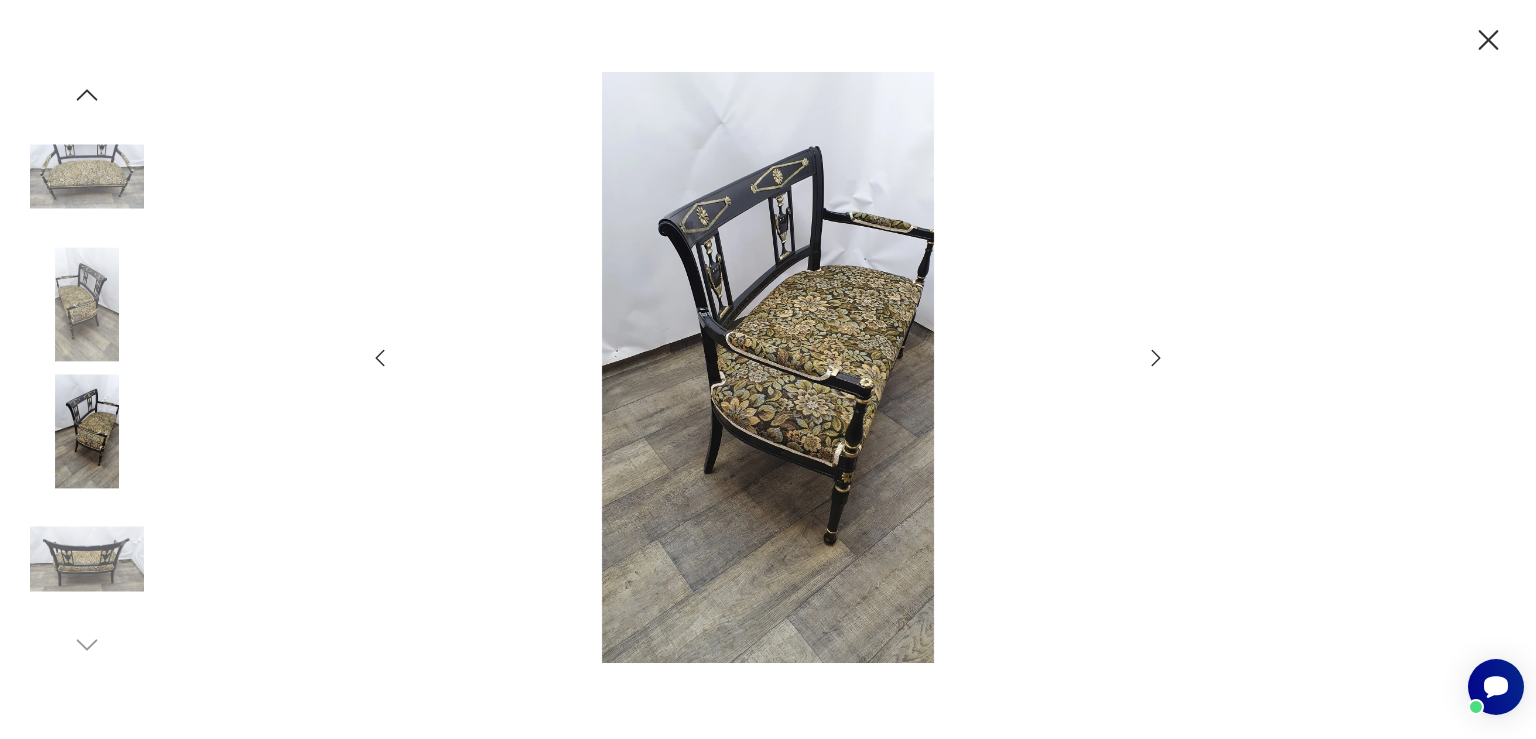 click 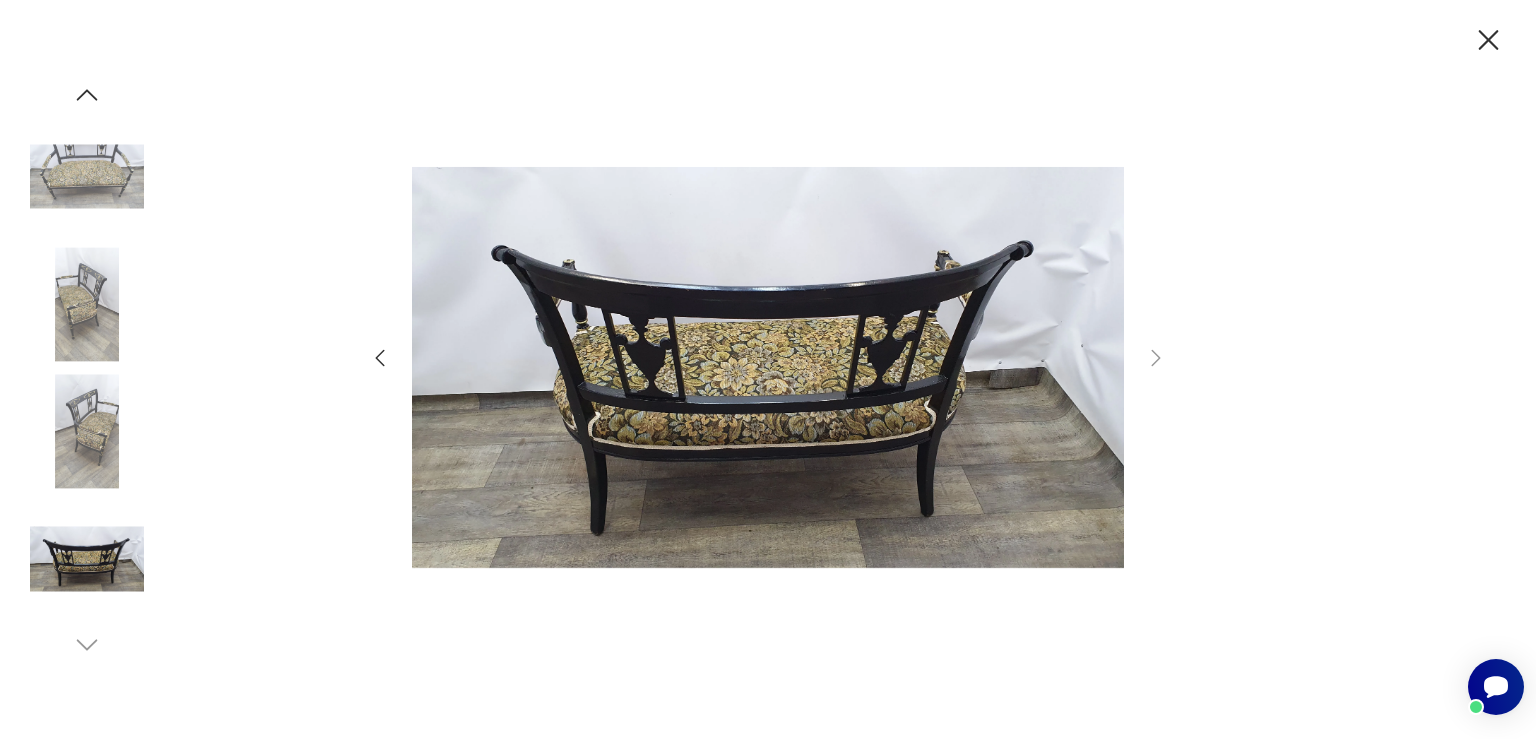 click at bounding box center (87, 177) 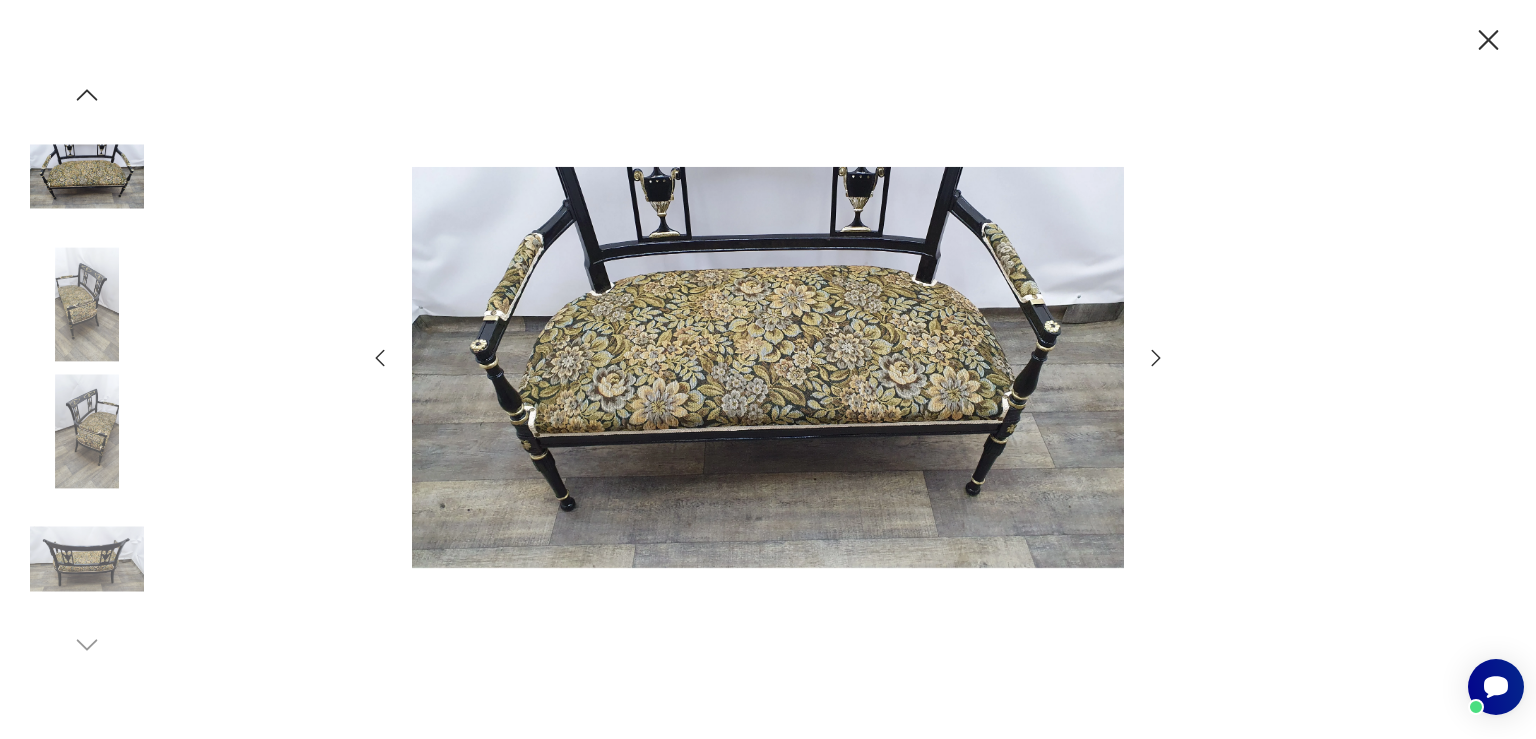 click at bounding box center (768, 369) 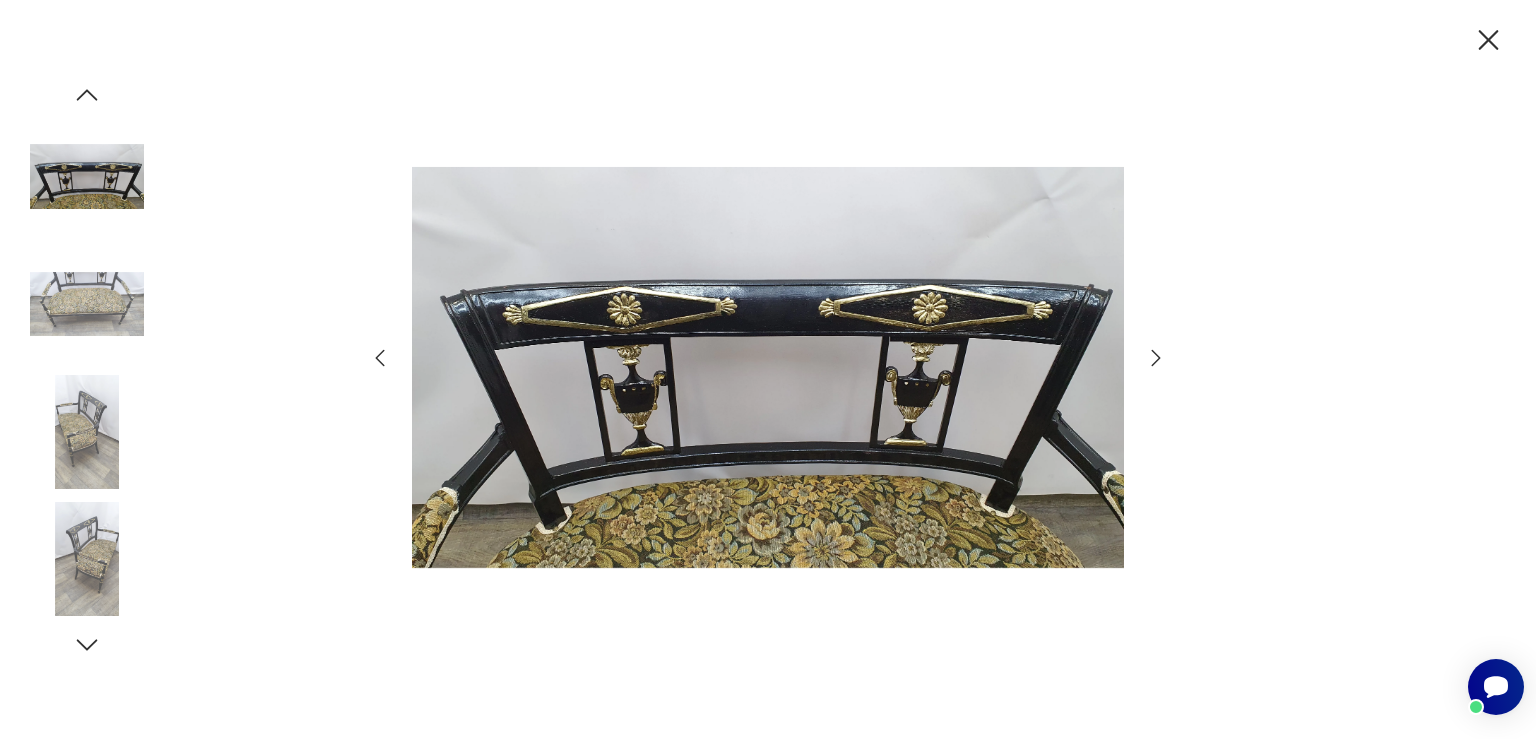 click 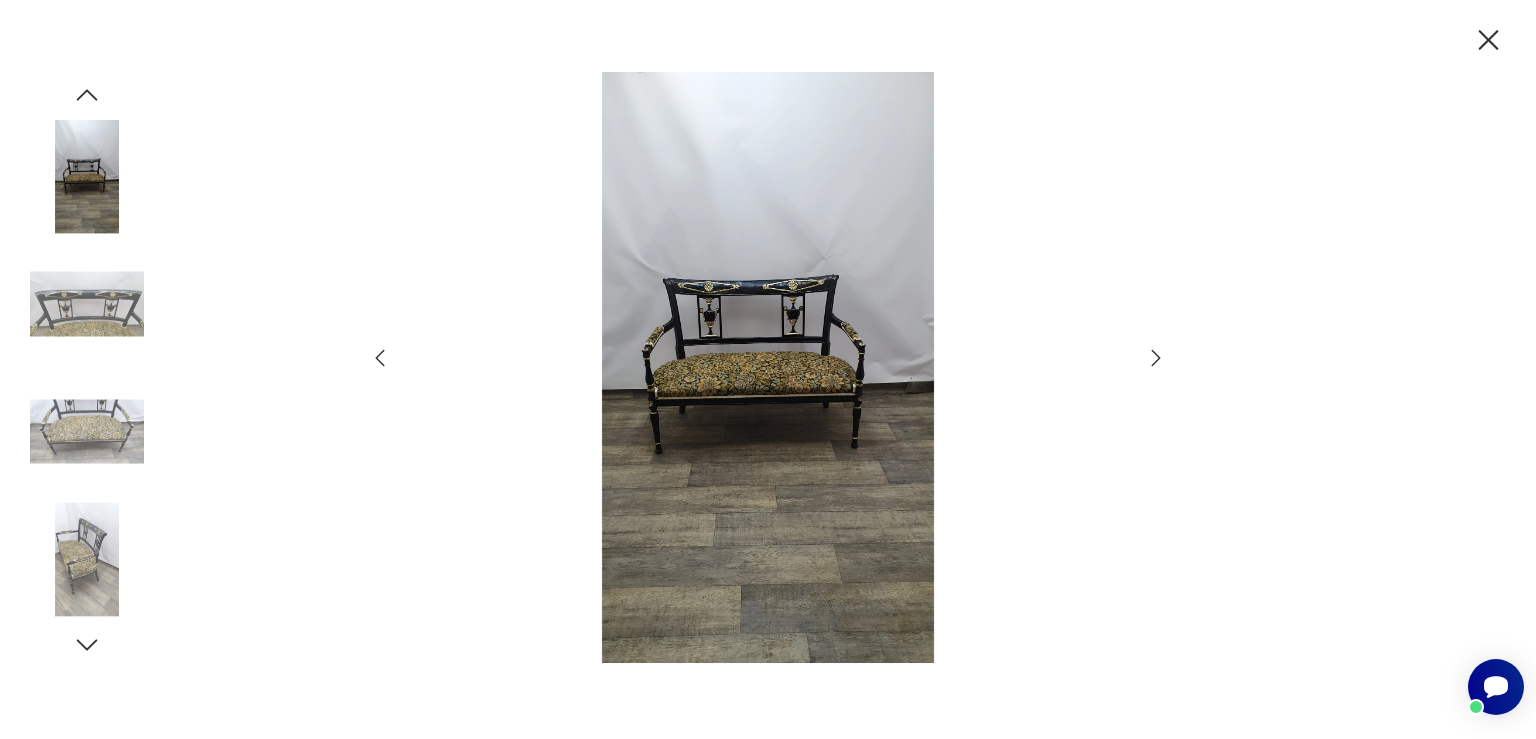 click 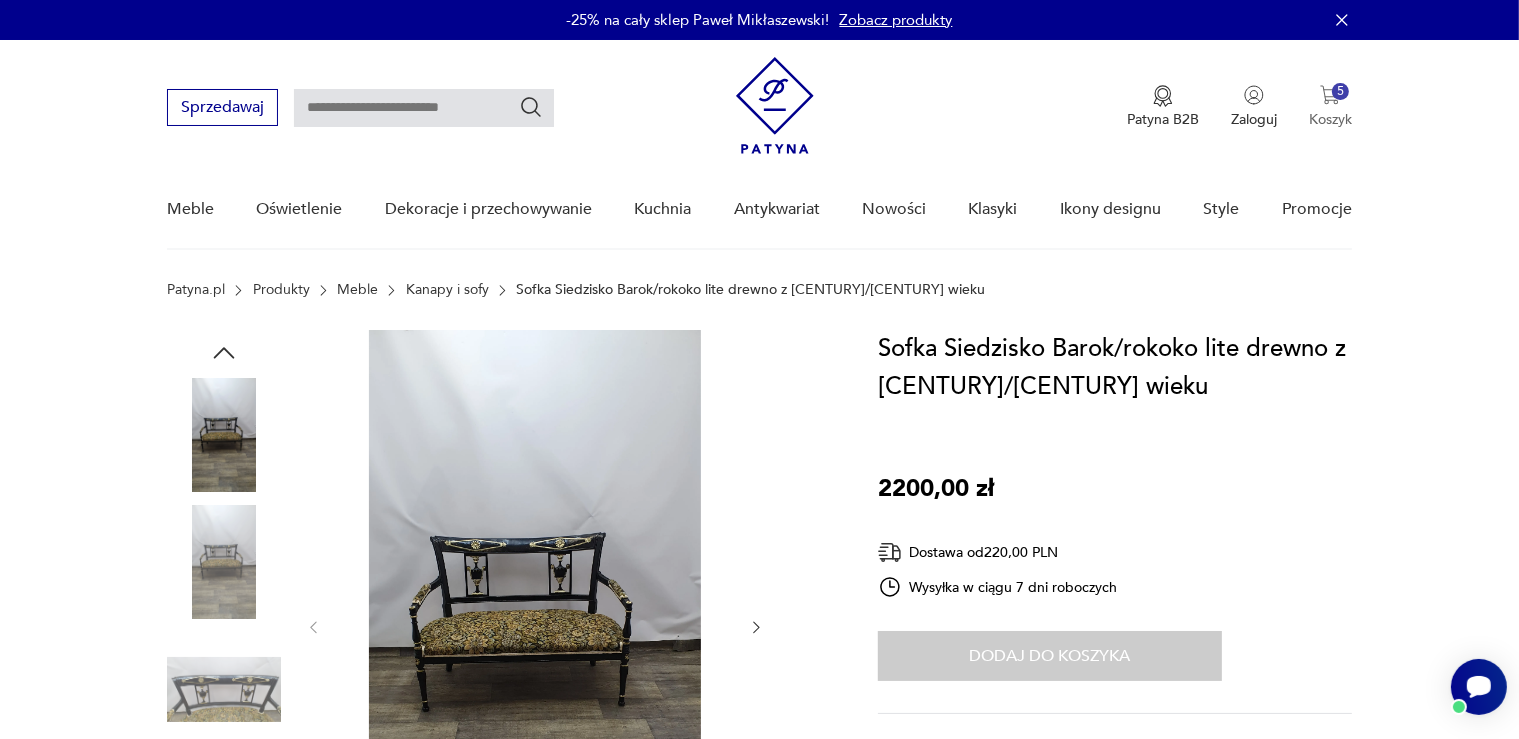 click on "5 Koszyk" at bounding box center [1330, 107] 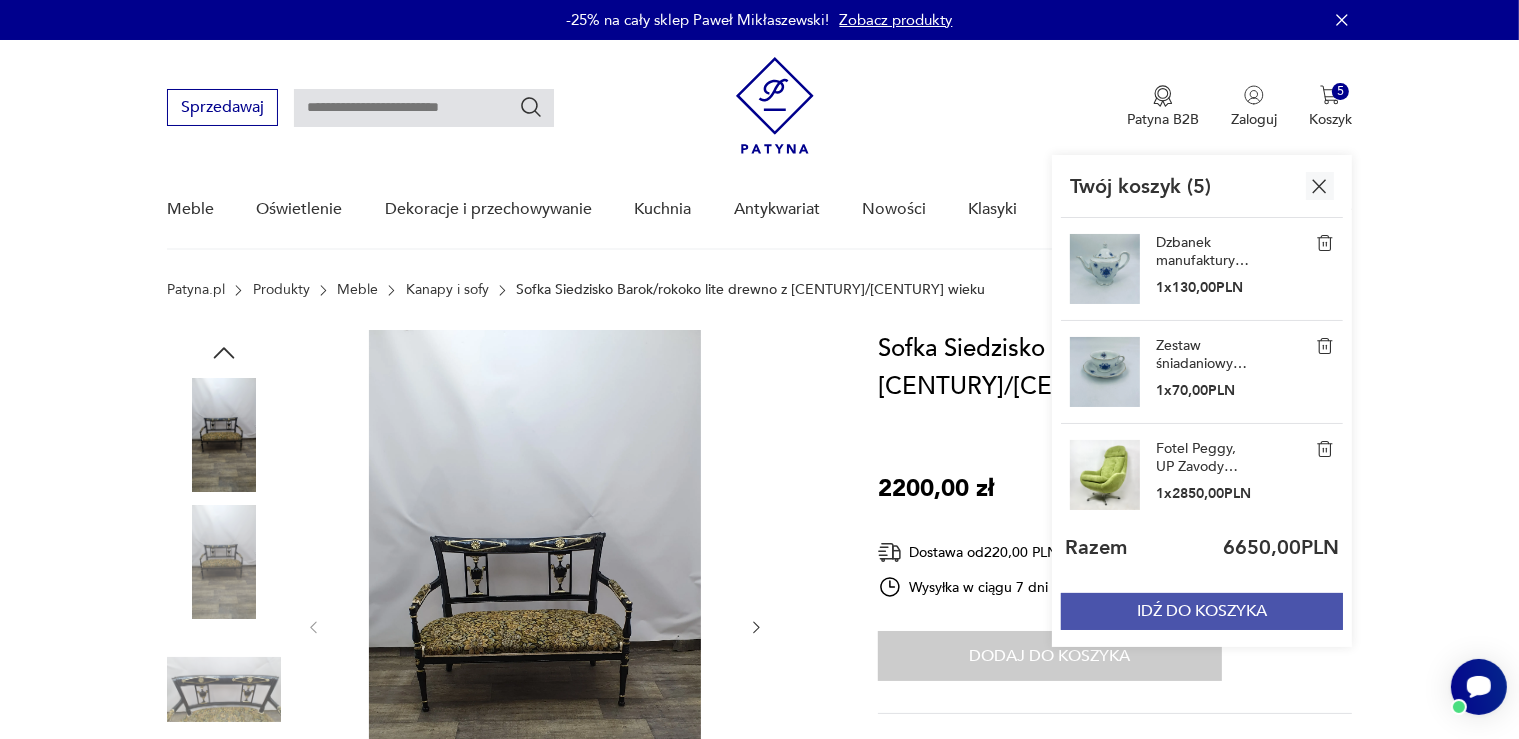 click on "IDŹ DO KOSZYKA" at bounding box center [1202, 611] 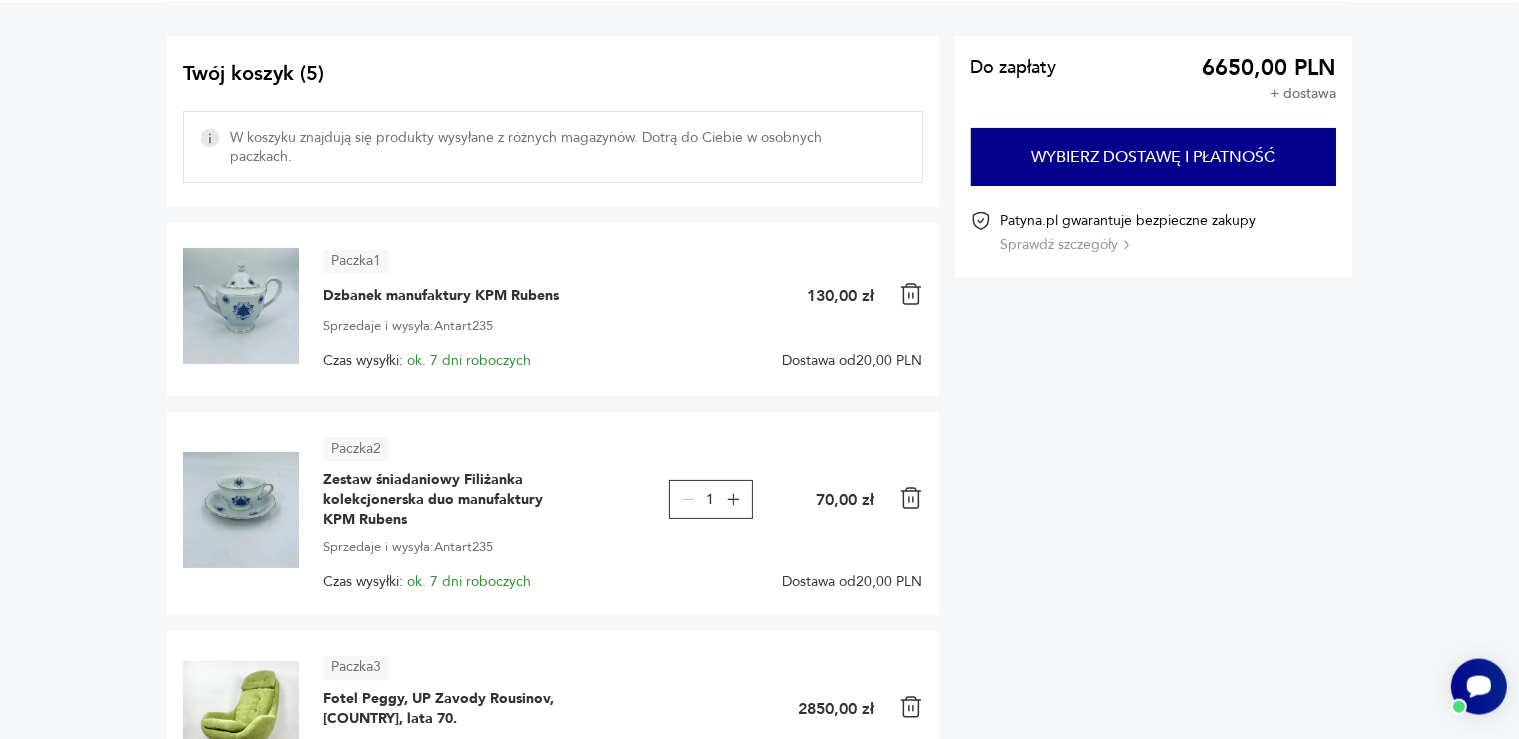 scroll, scrollTop: 124, scrollLeft: 0, axis: vertical 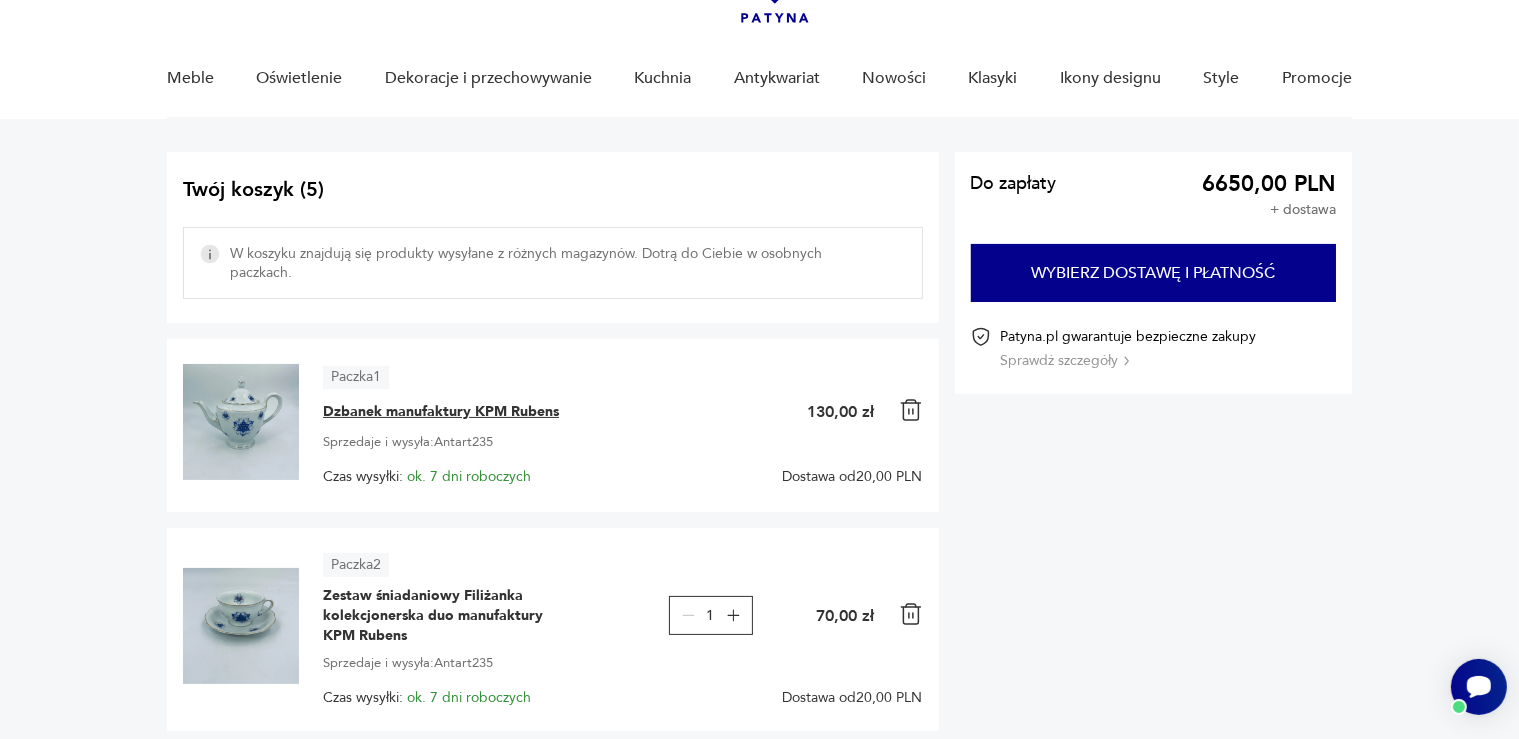 click on "Dzbanek manufaktury KPM Rubens" at bounding box center [441, 412] 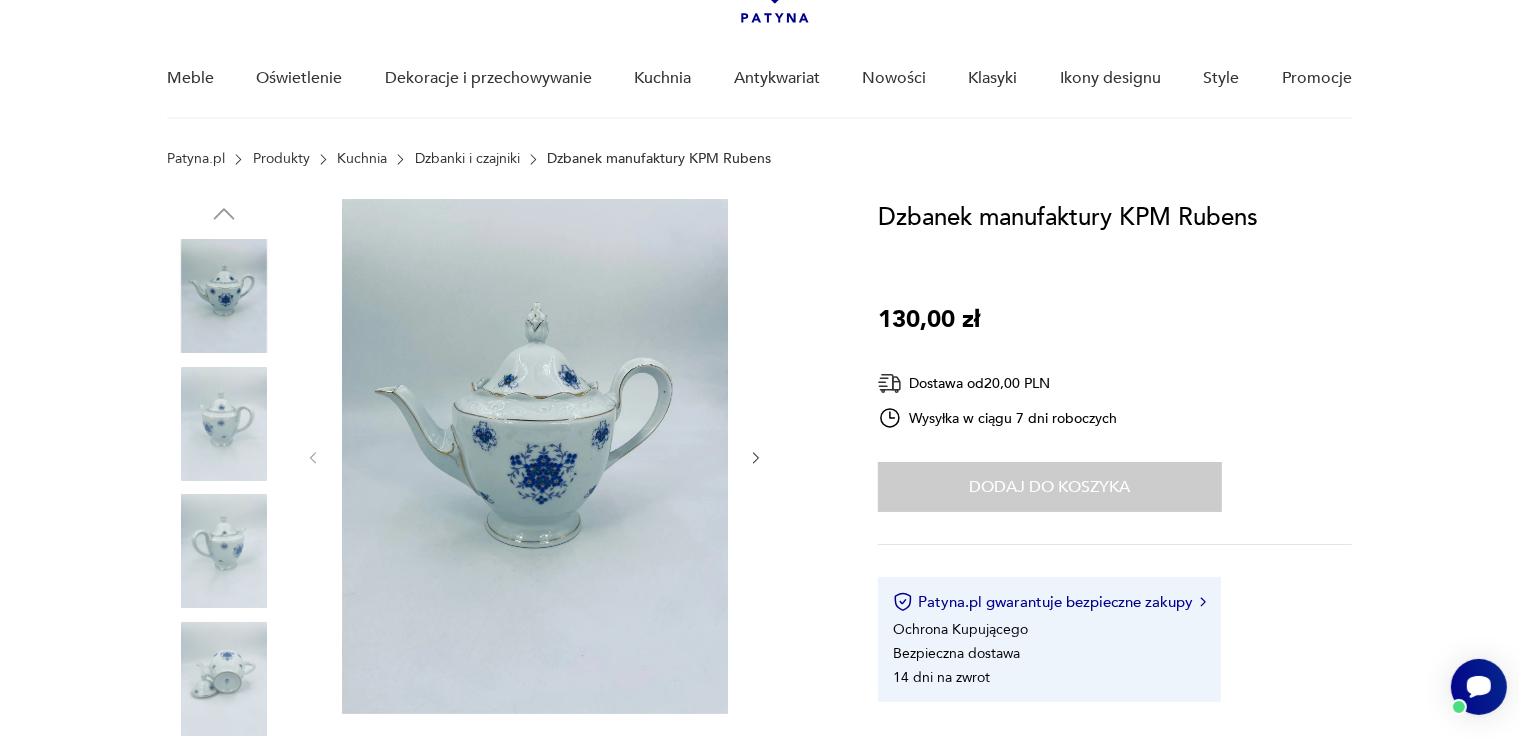 click at bounding box center (535, 456) 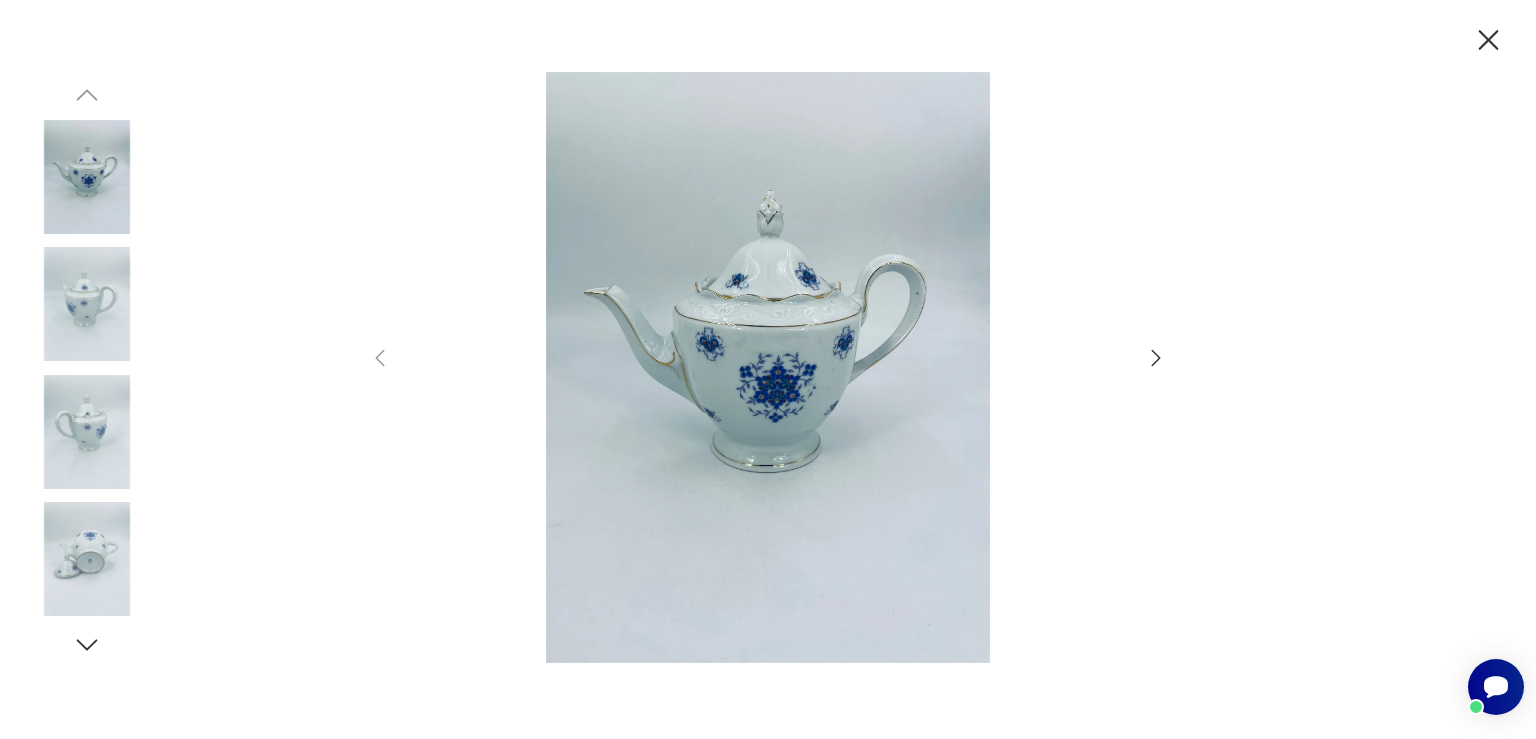 click 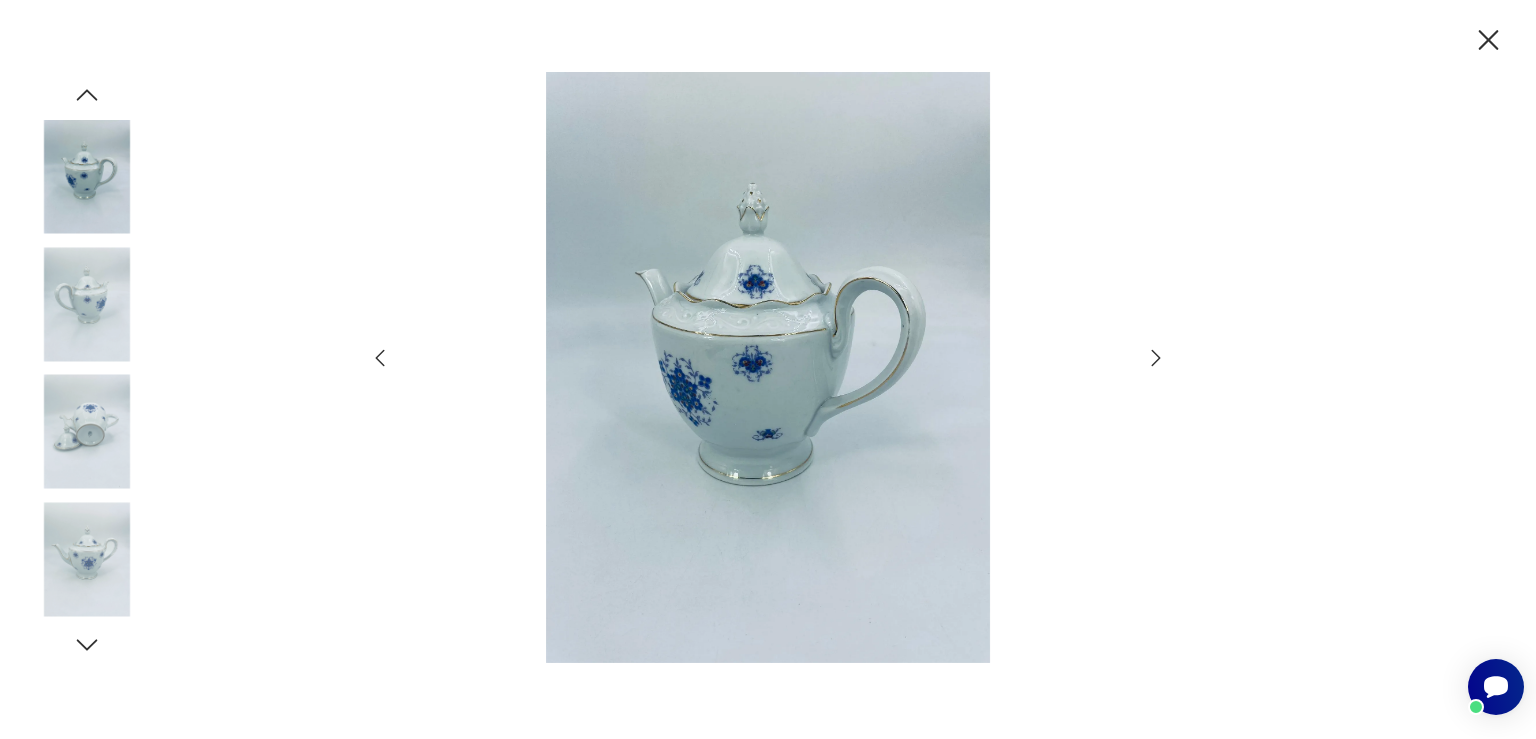 click 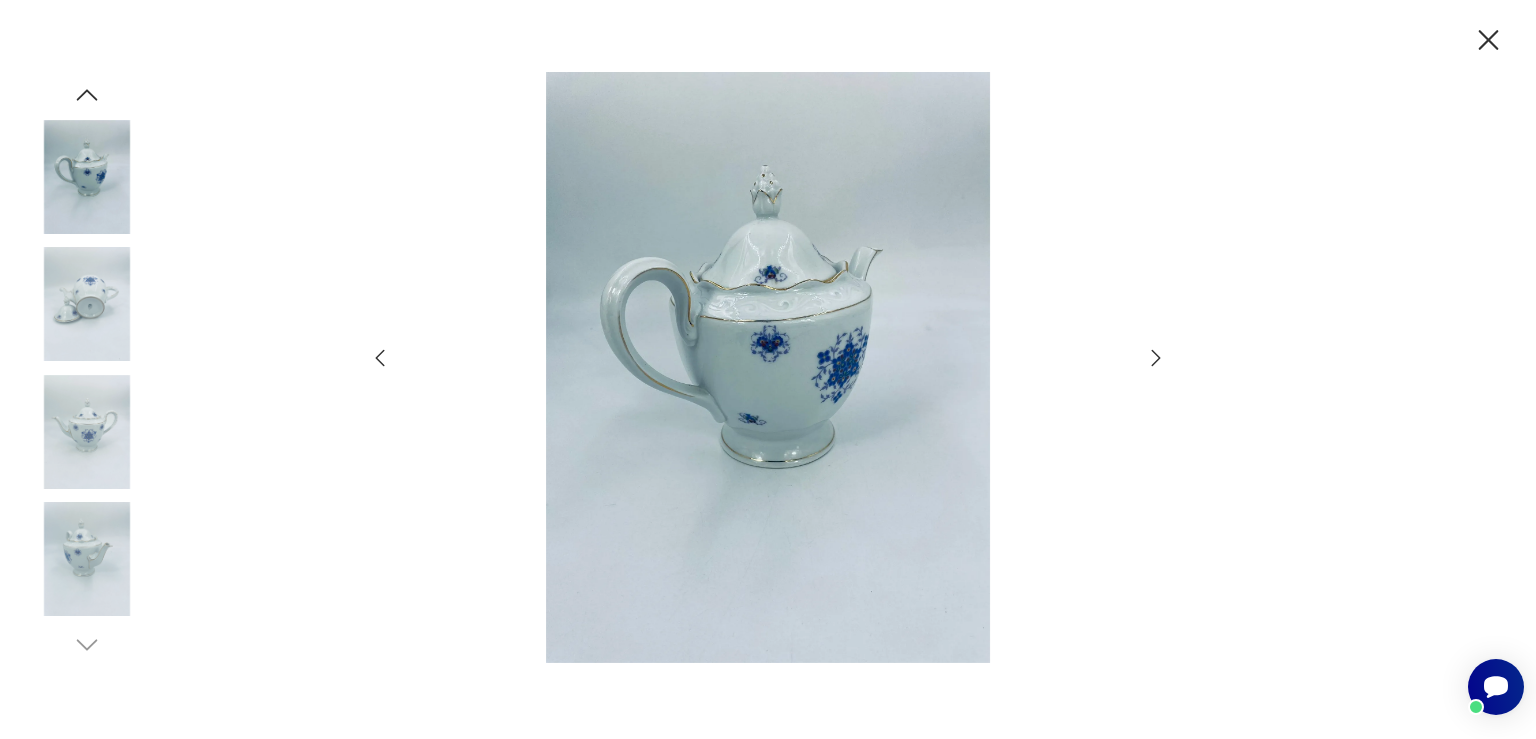 click 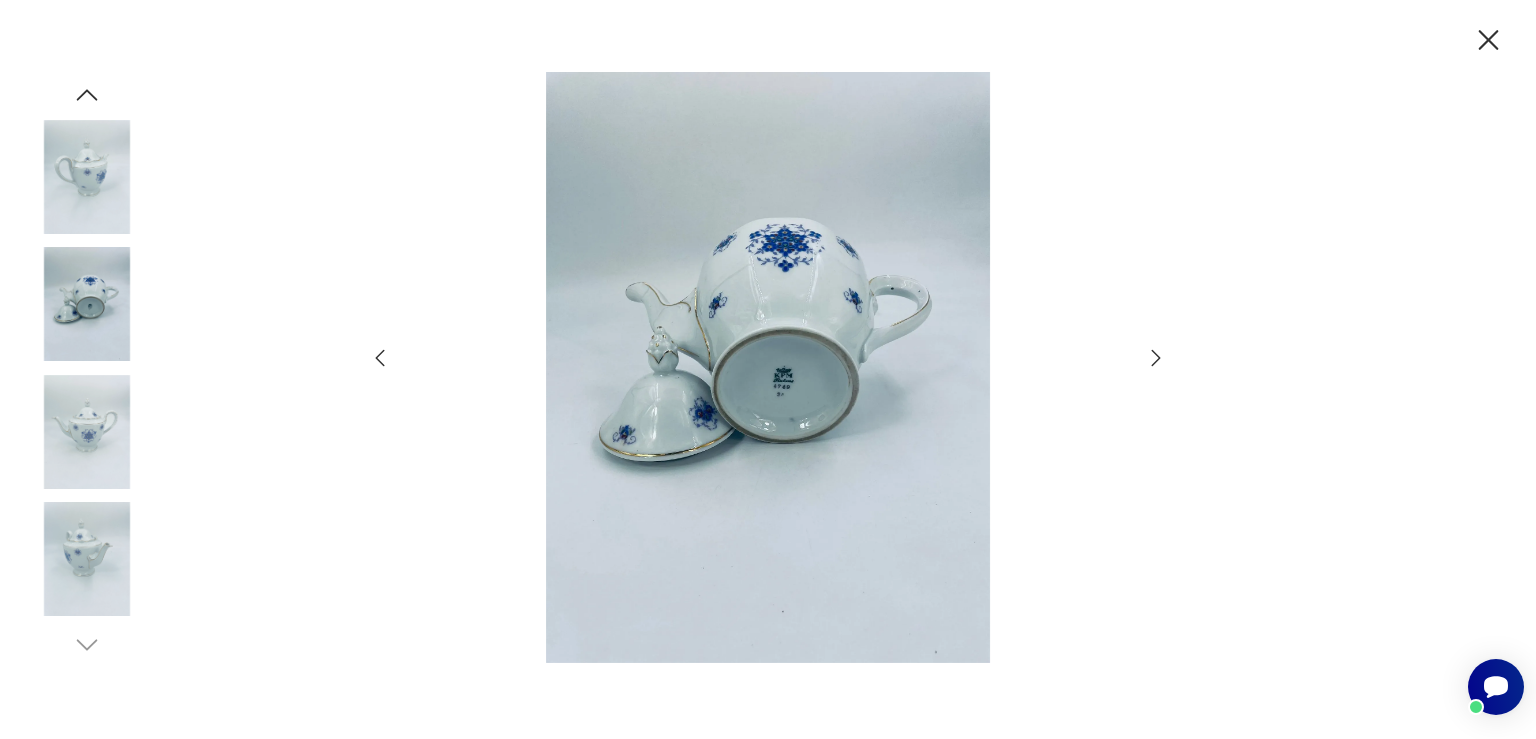 click 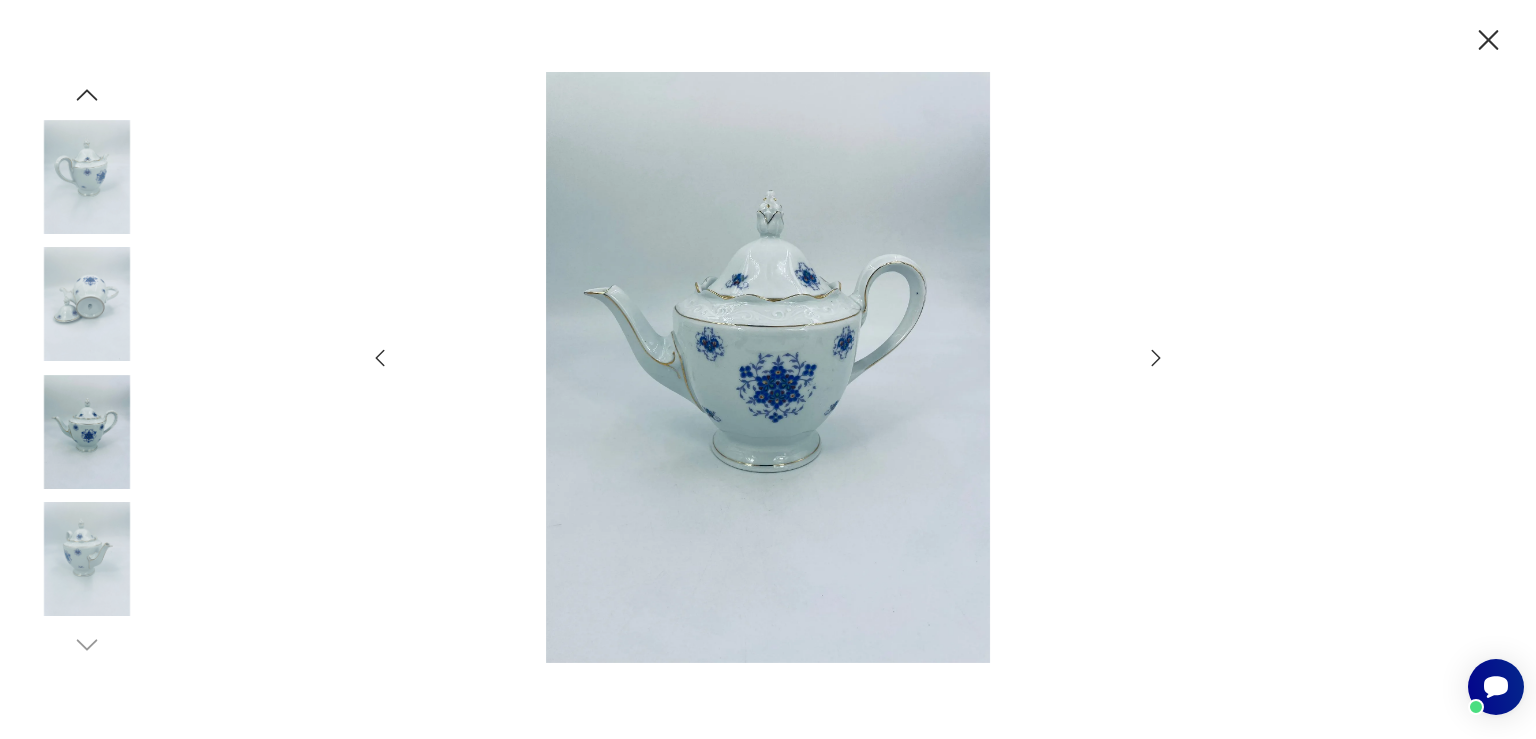 click 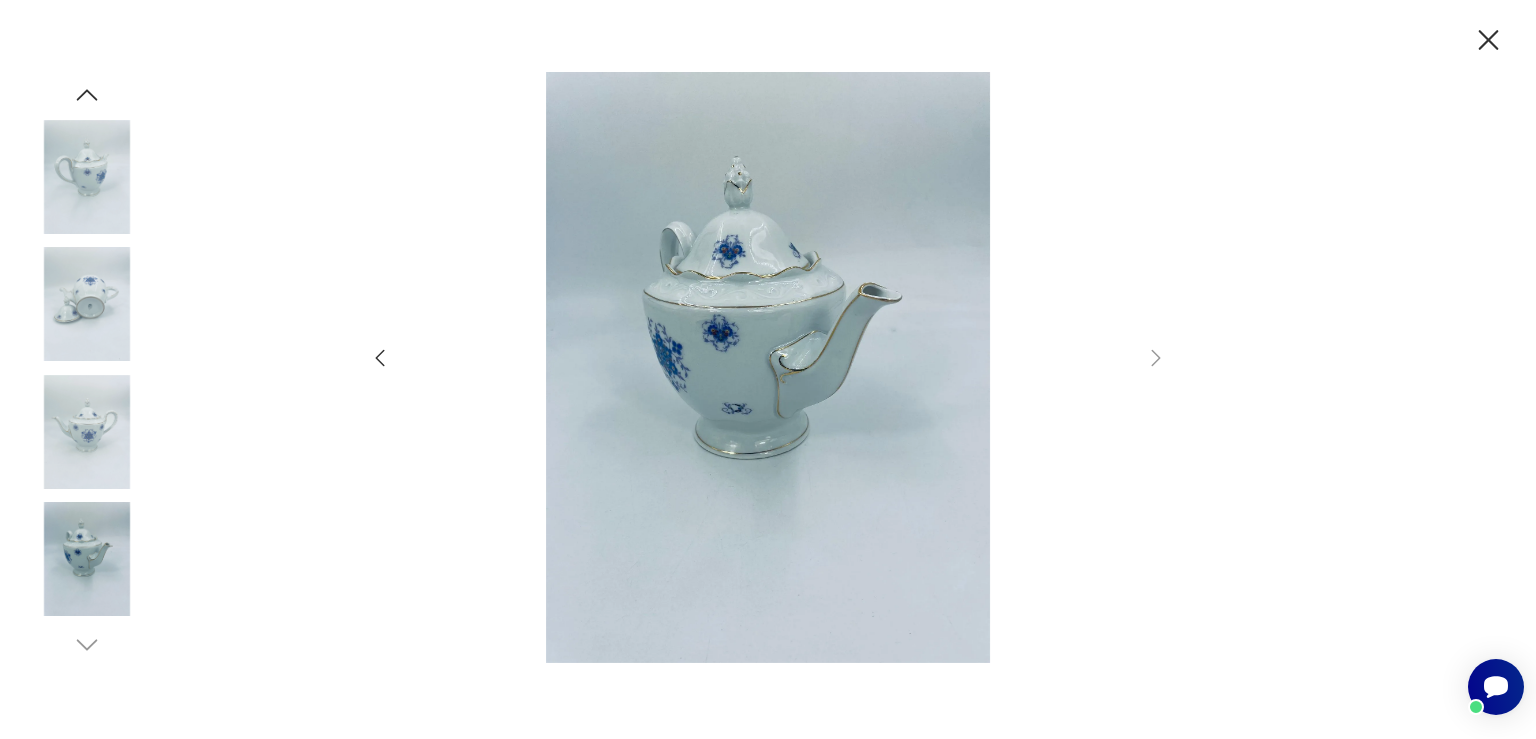 click 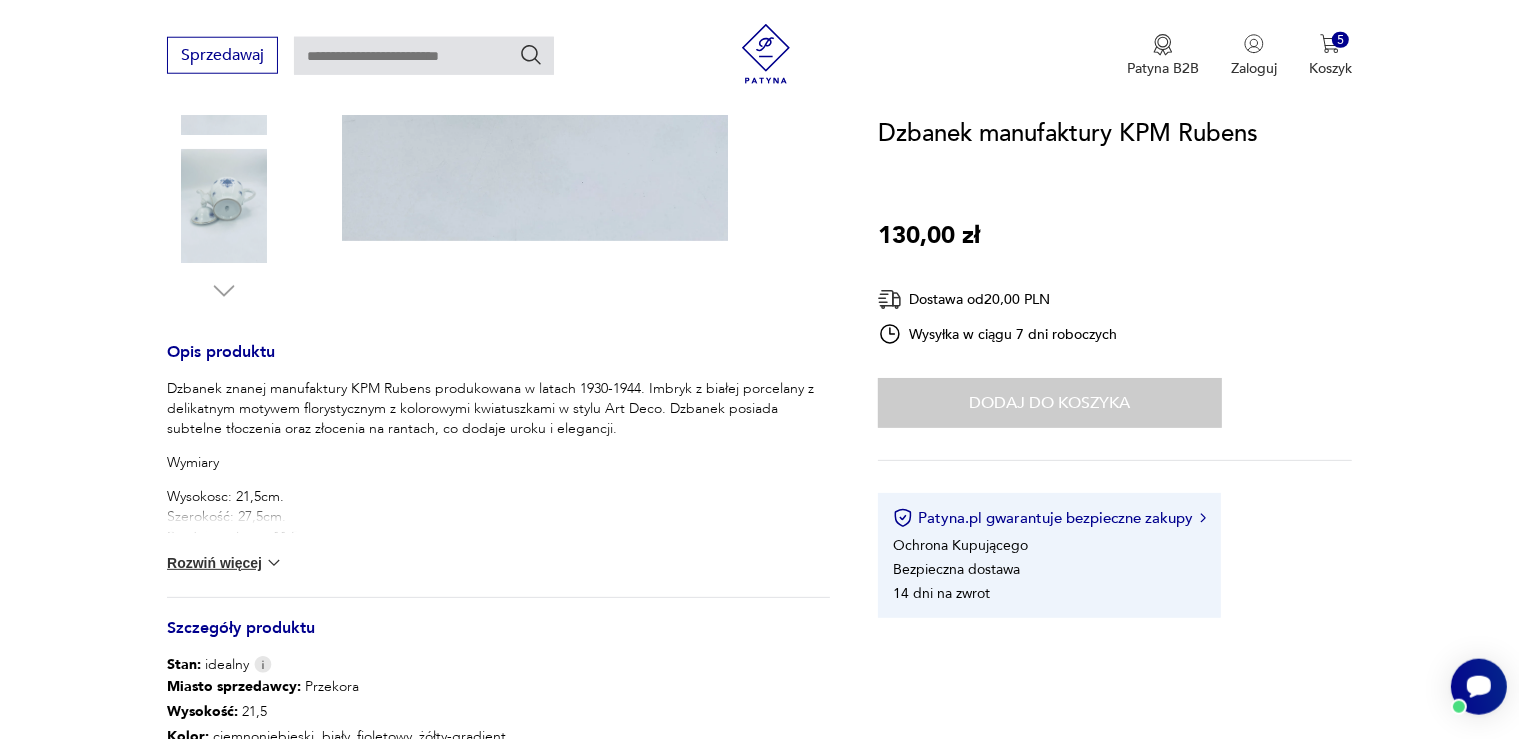 scroll, scrollTop: 659, scrollLeft: 0, axis: vertical 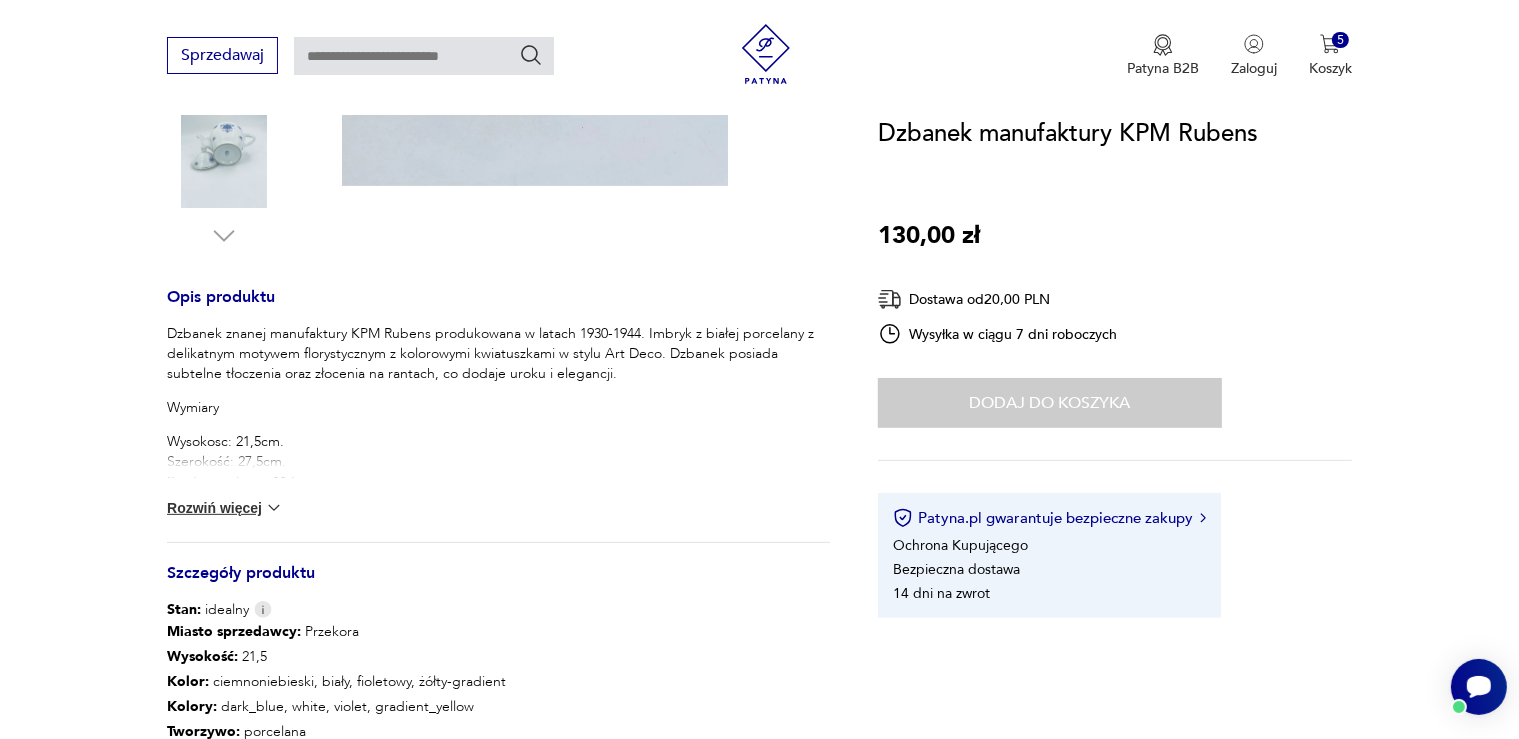 click on "Rozwiń więcej" at bounding box center [225, 508] 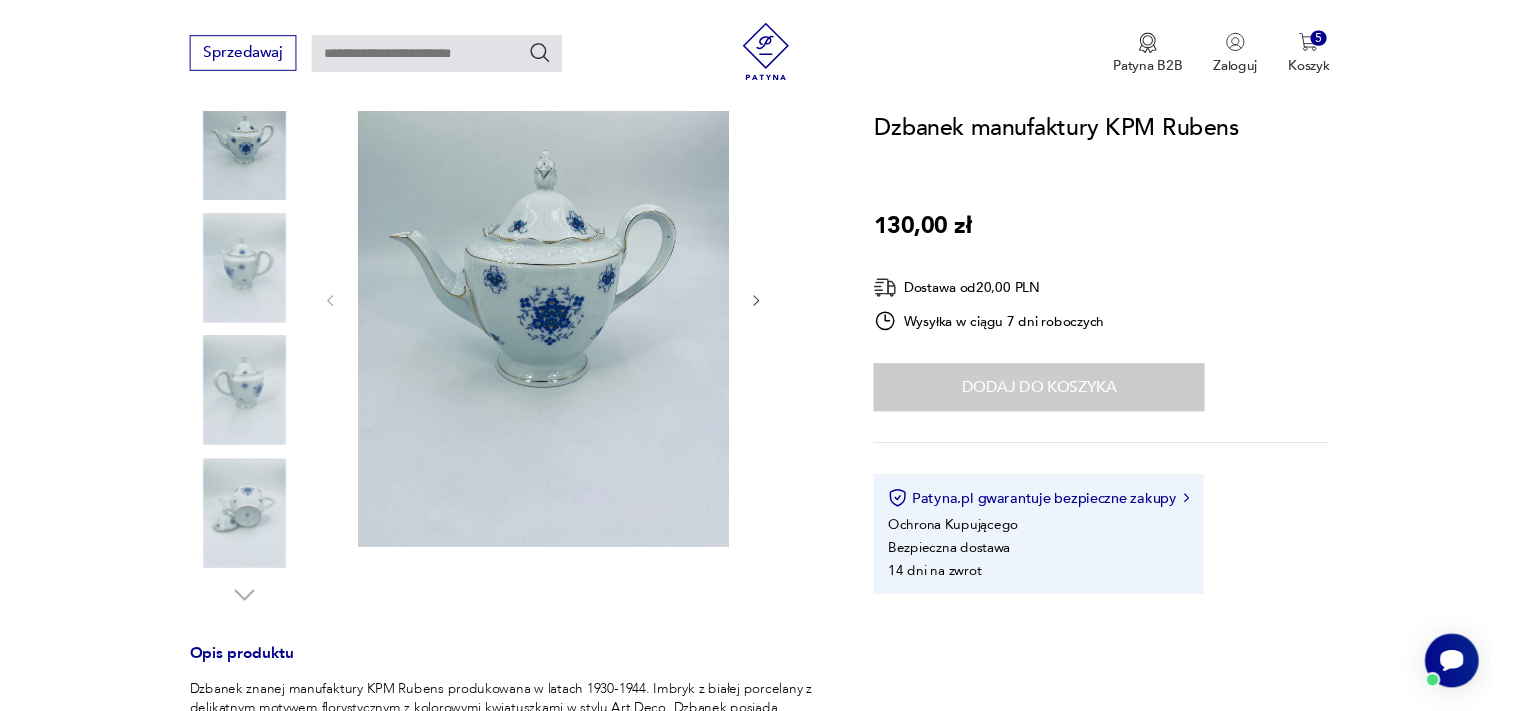 scroll, scrollTop: 236, scrollLeft: 0, axis: vertical 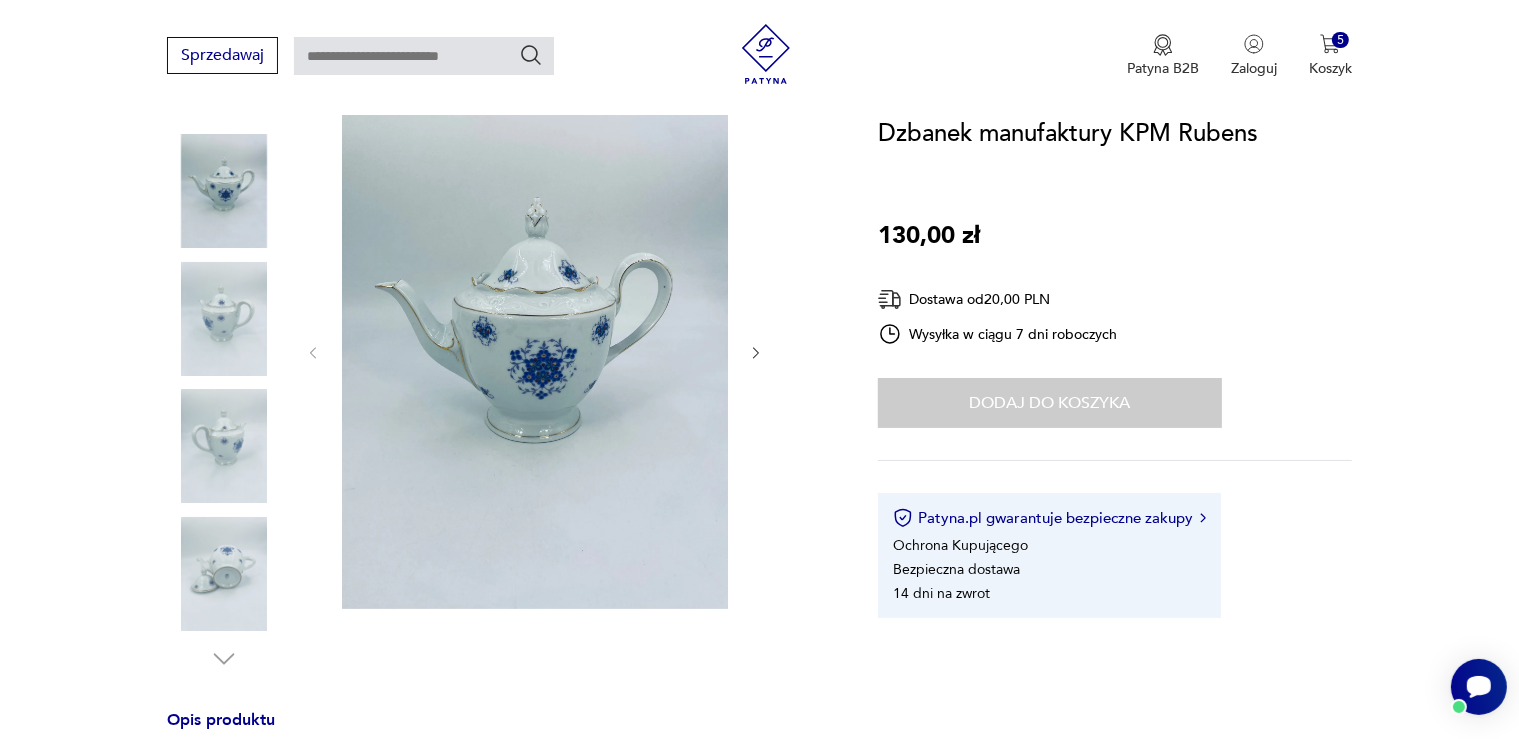 click 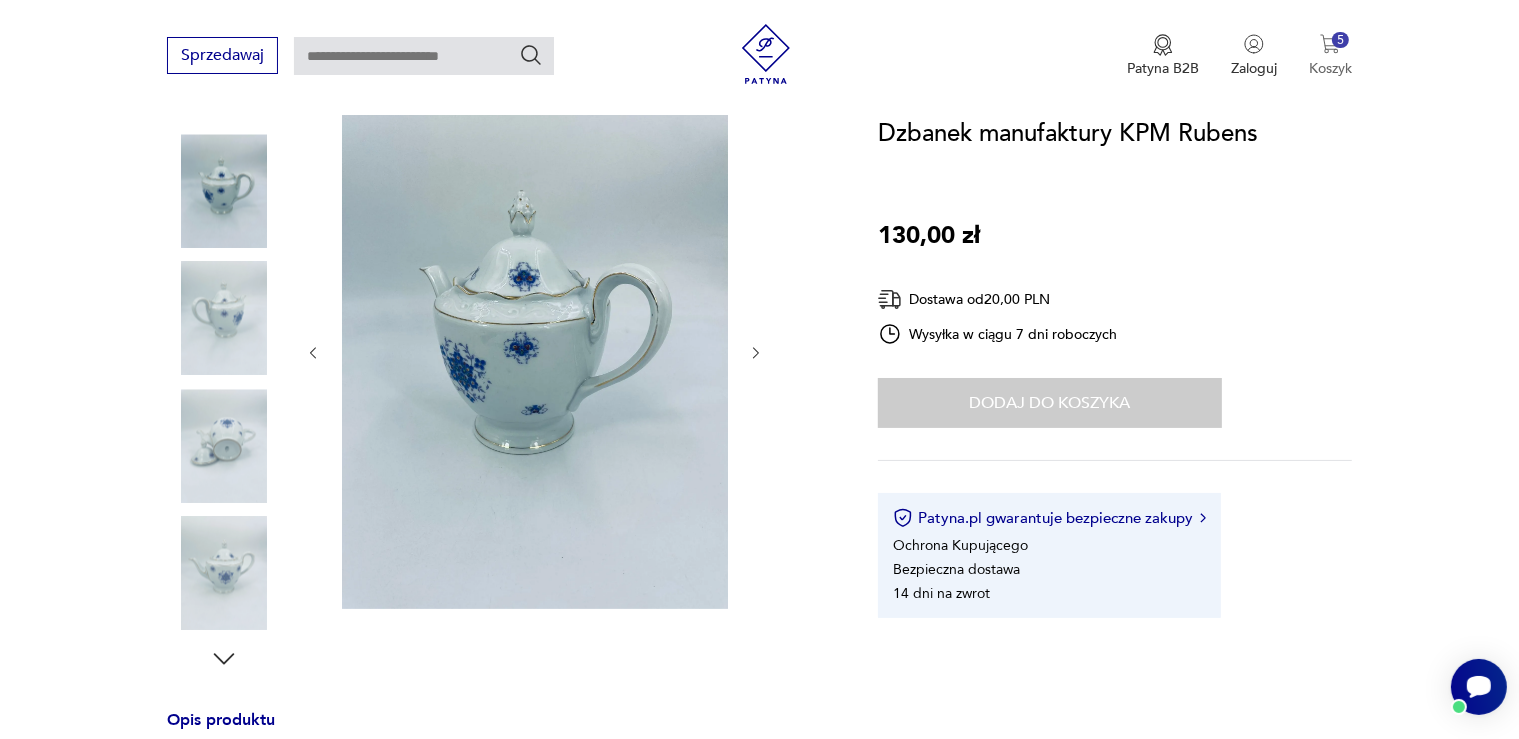 click on "Koszyk" at bounding box center (1330, 68) 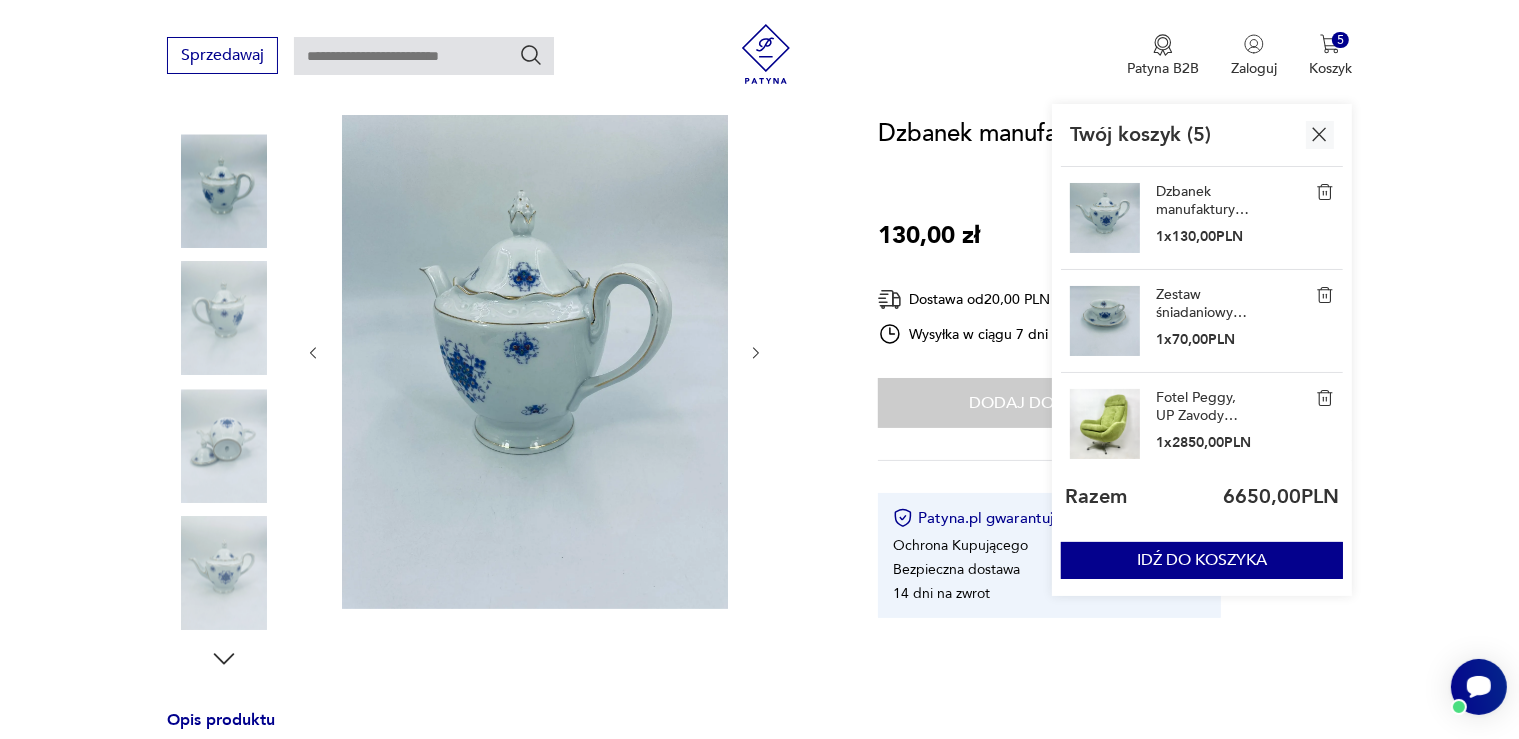 click on "Zestaw śniadaniowy Filiżanka kolekcjonerska duo manufaktury KPM Rubens" at bounding box center [1206, 304] 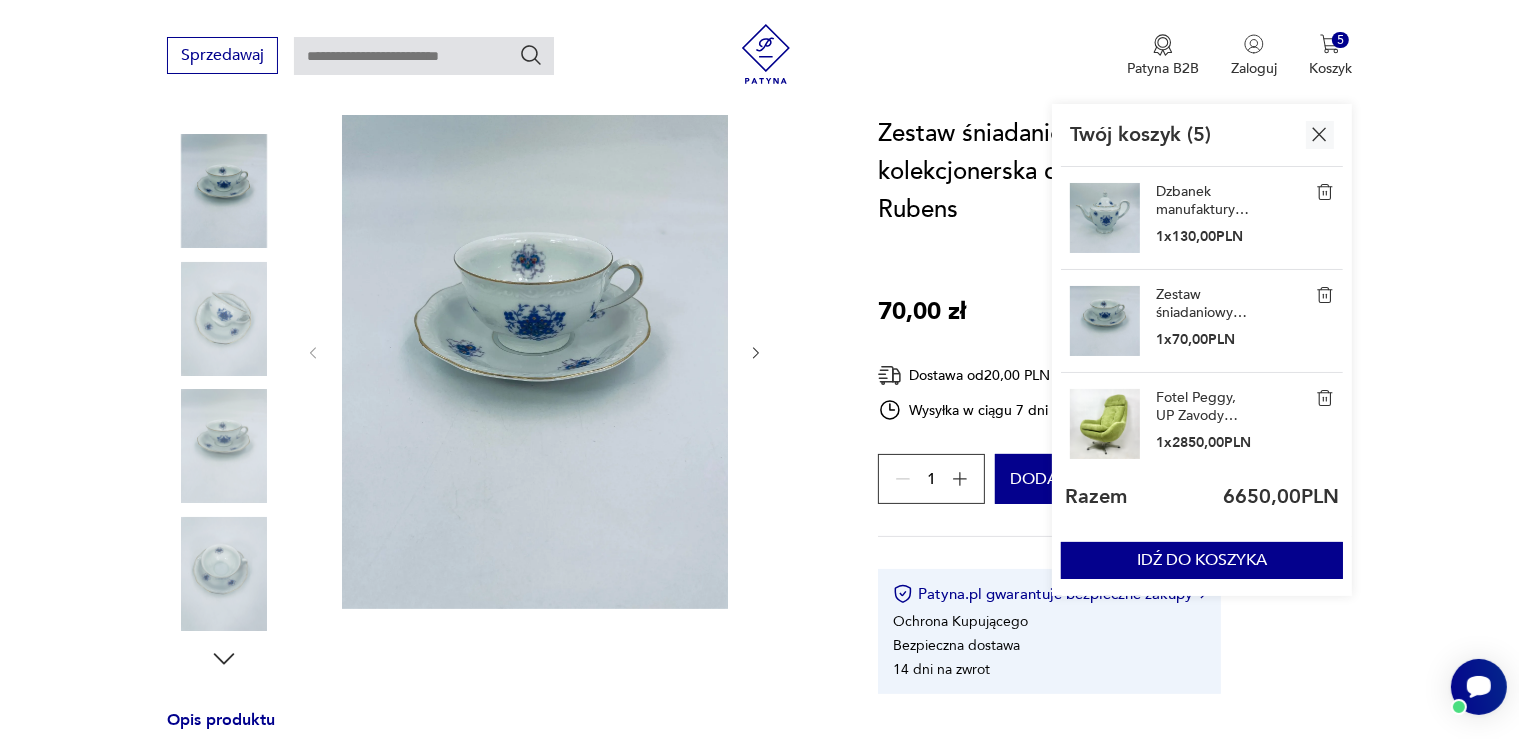 click 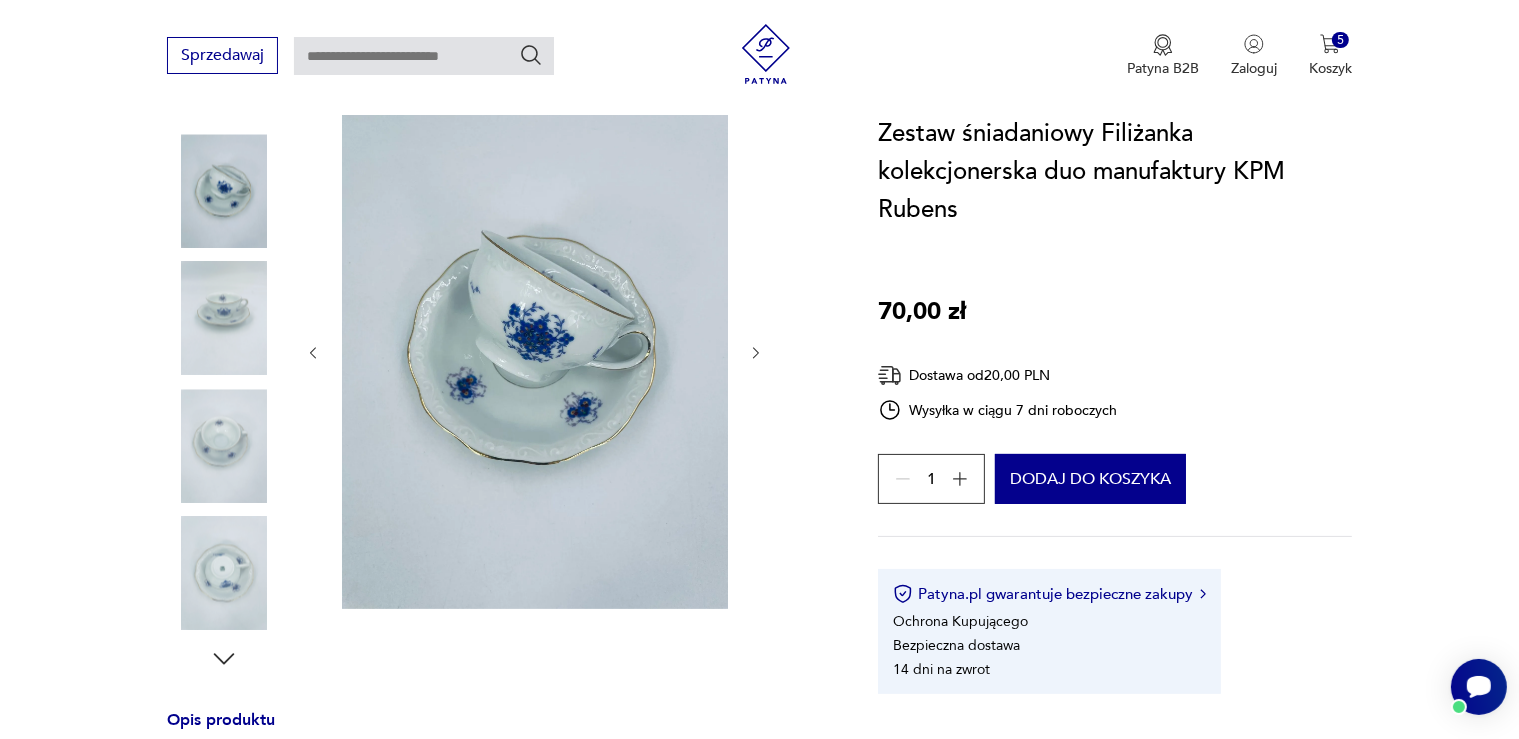 click 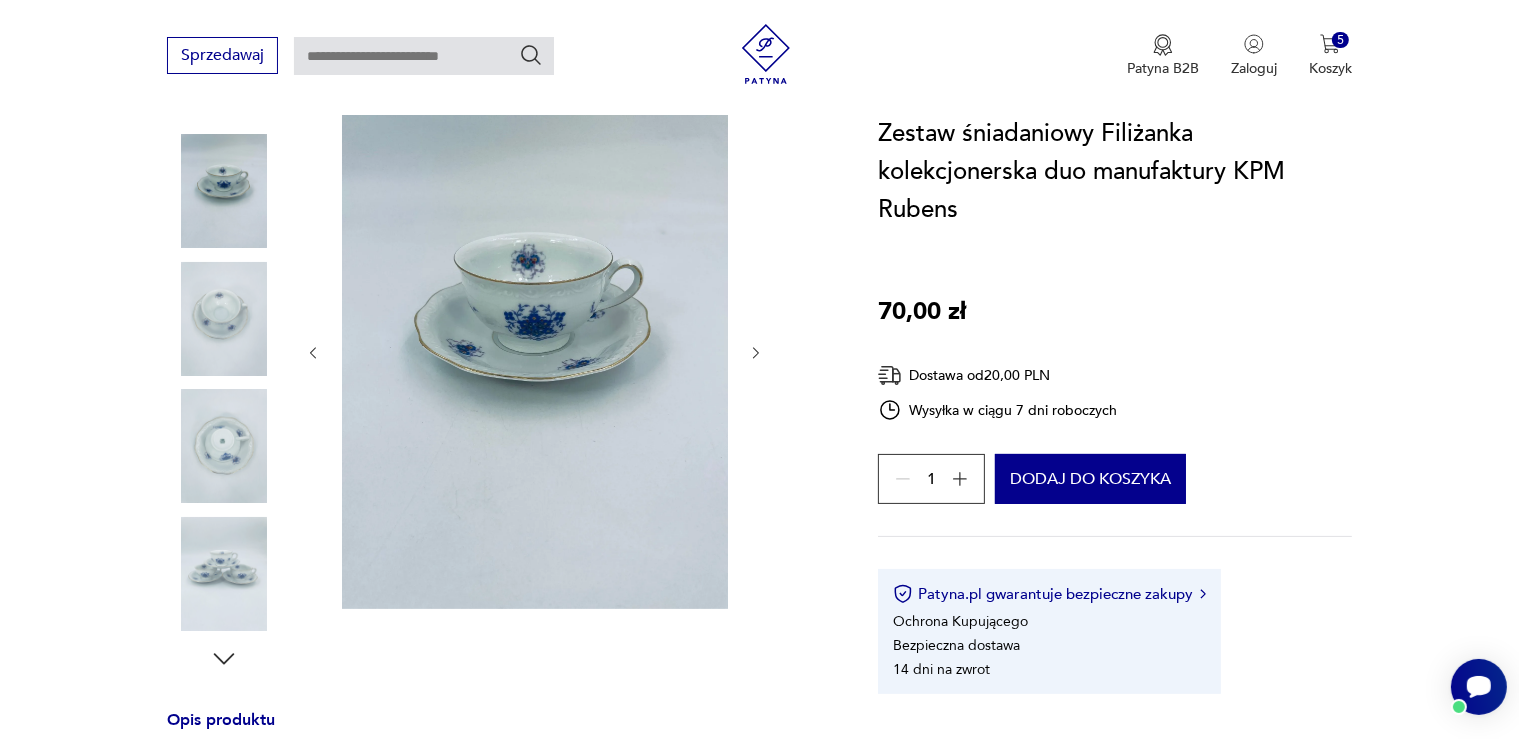 click 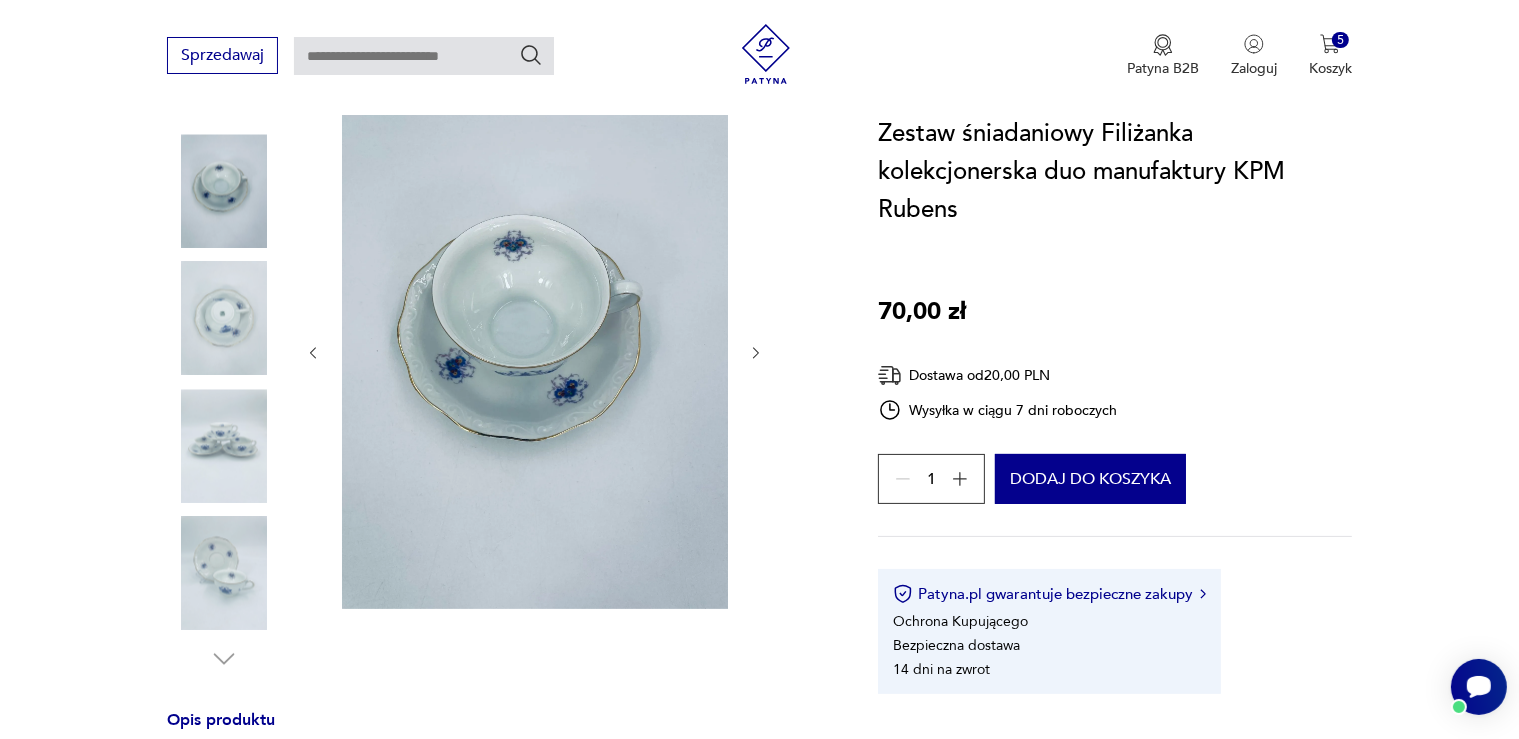 click 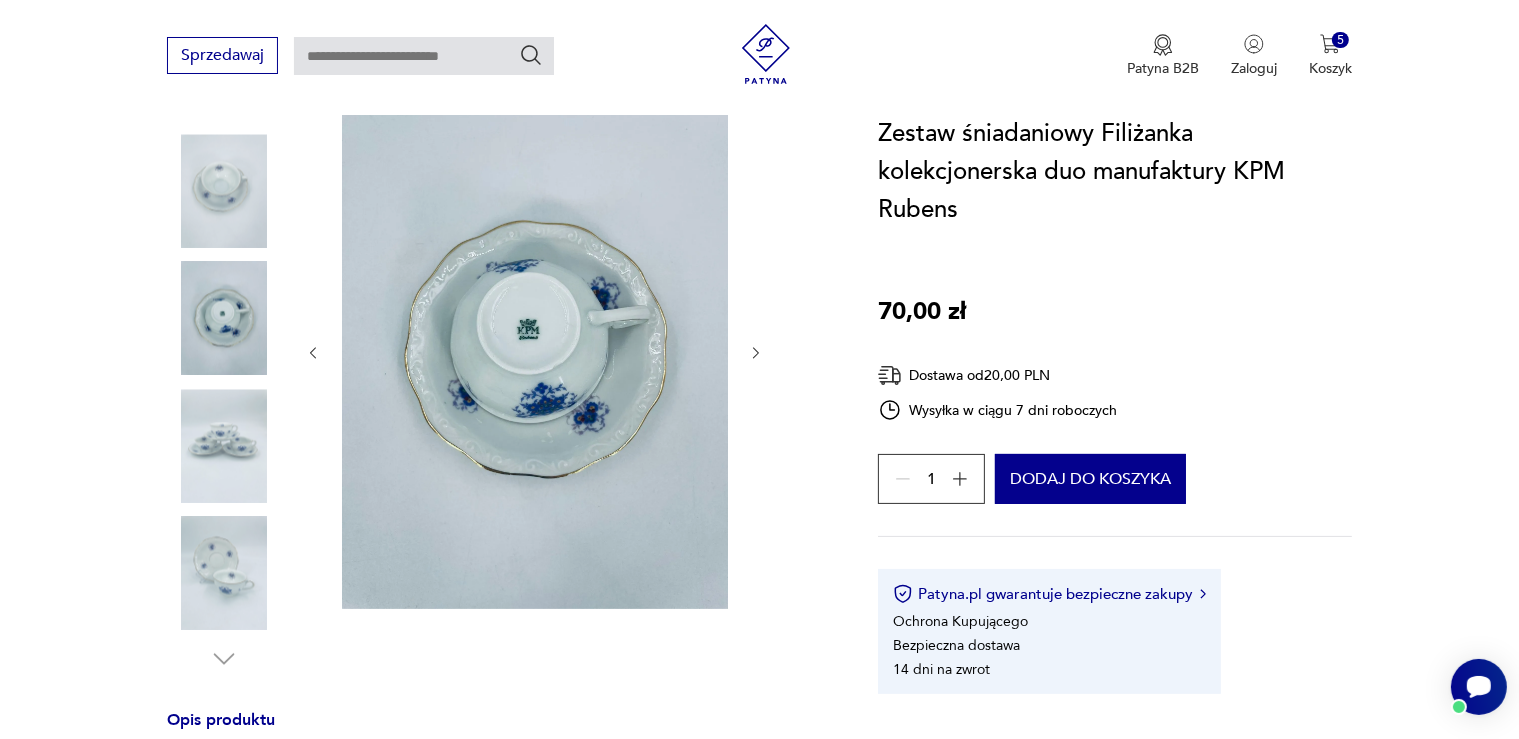 click 